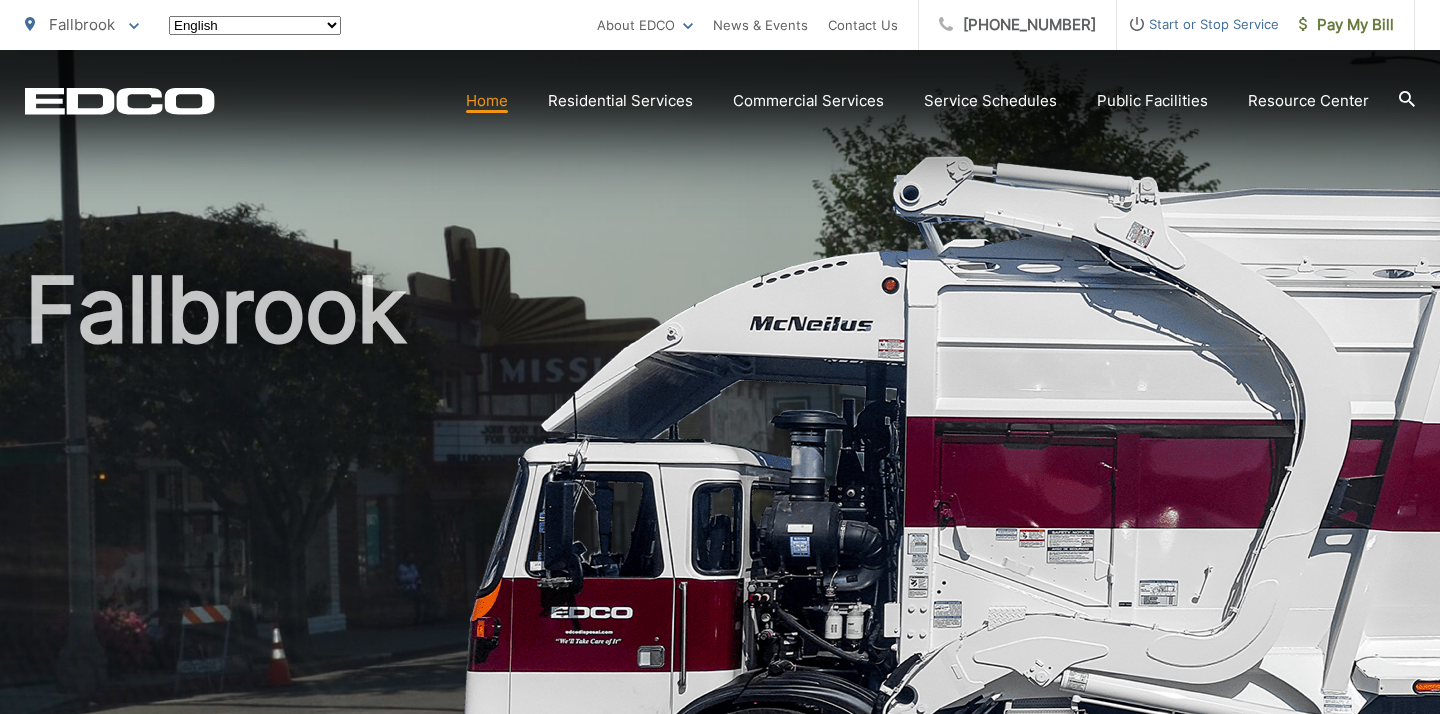 scroll, scrollTop: 0, scrollLeft: 0, axis: both 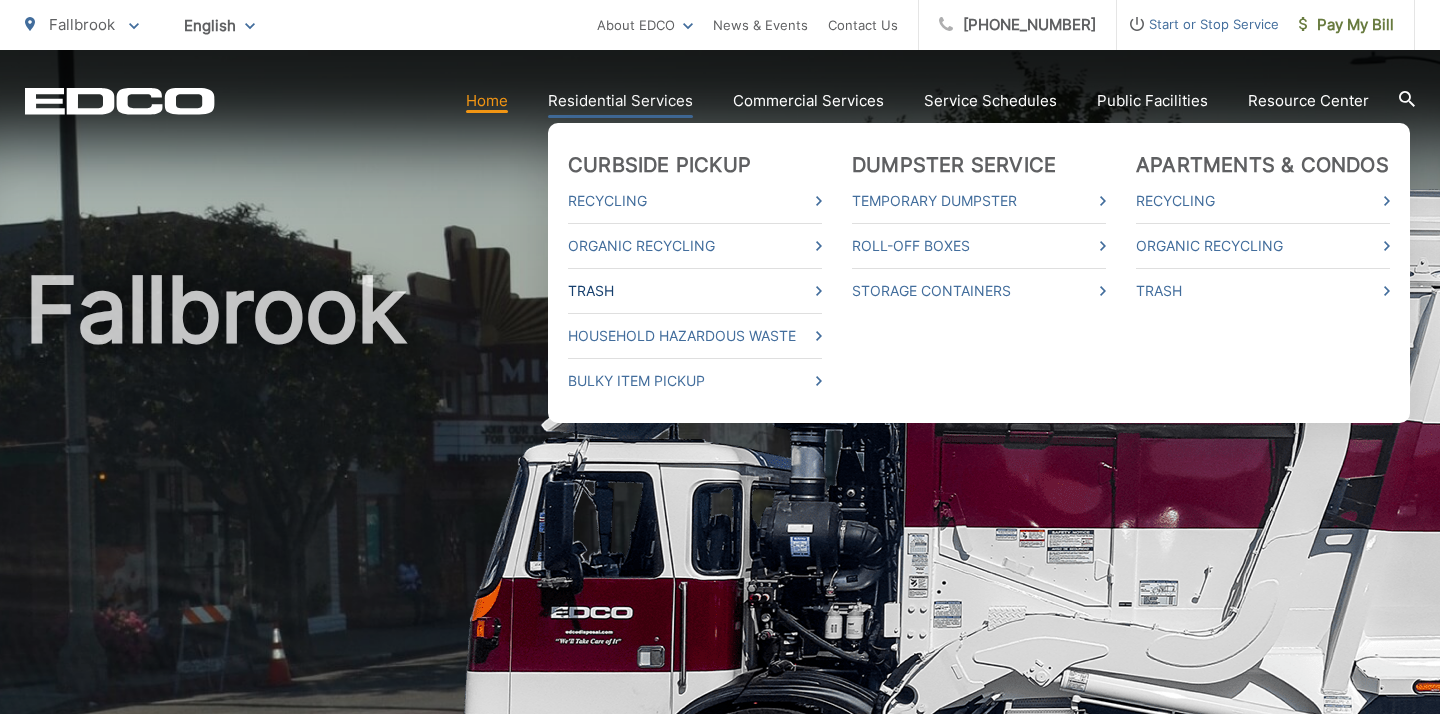 click on "Trash" at bounding box center (695, 291) 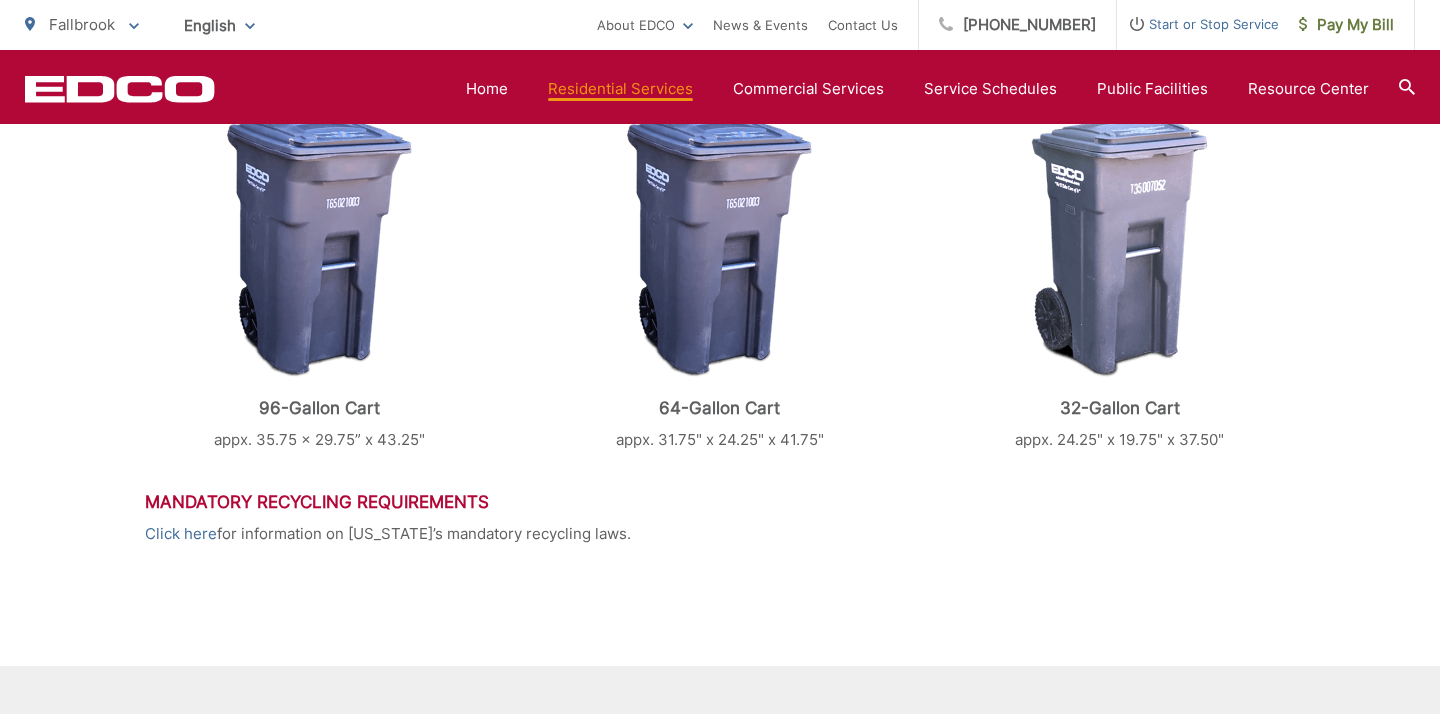 scroll, scrollTop: 1121, scrollLeft: 0, axis: vertical 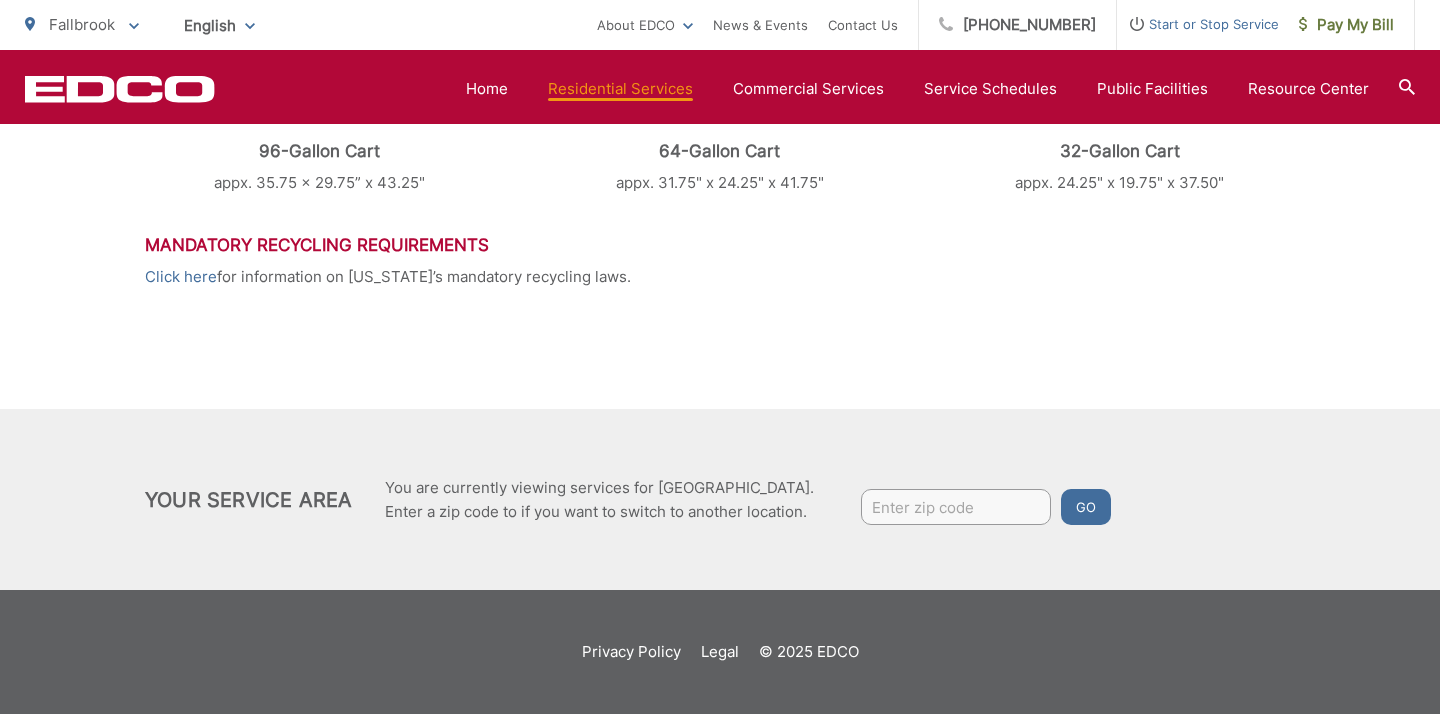 click at bounding box center [956, 507] 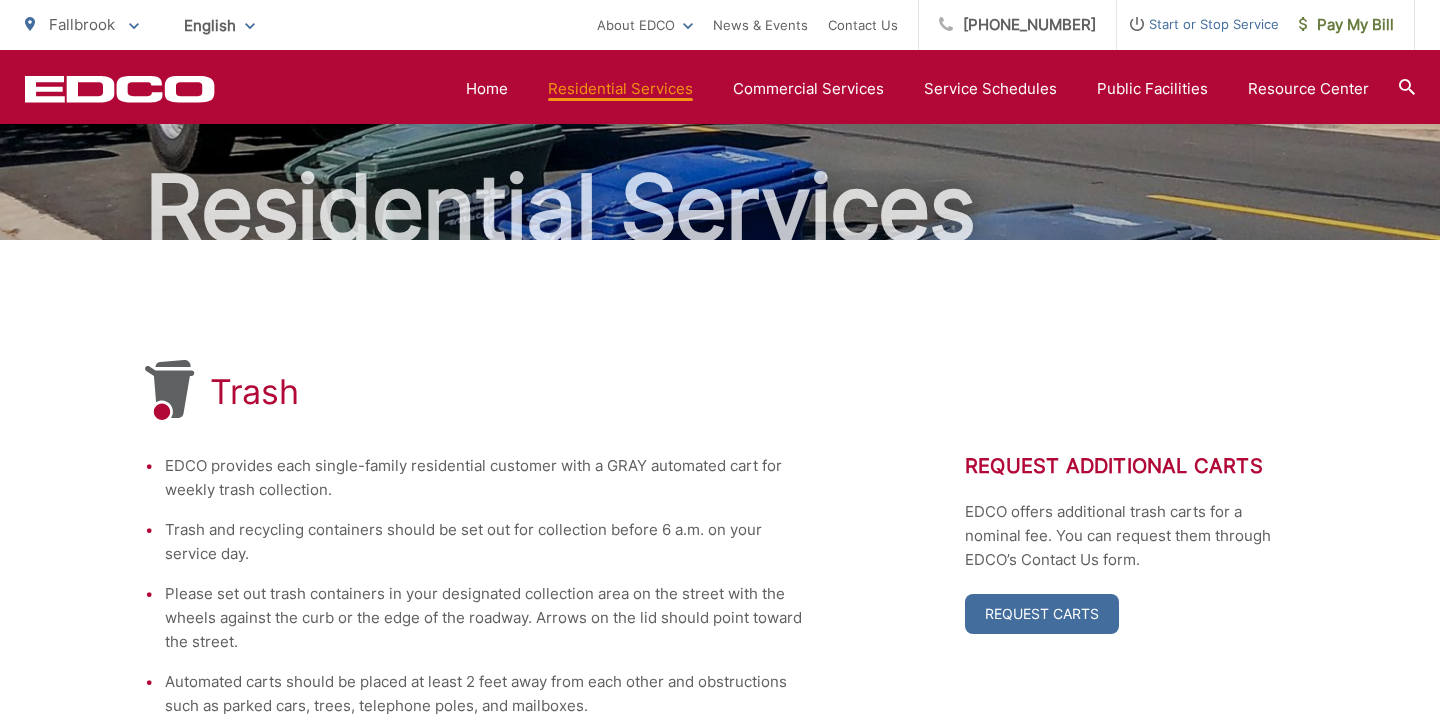 scroll, scrollTop: 154, scrollLeft: 0, axis: vertical 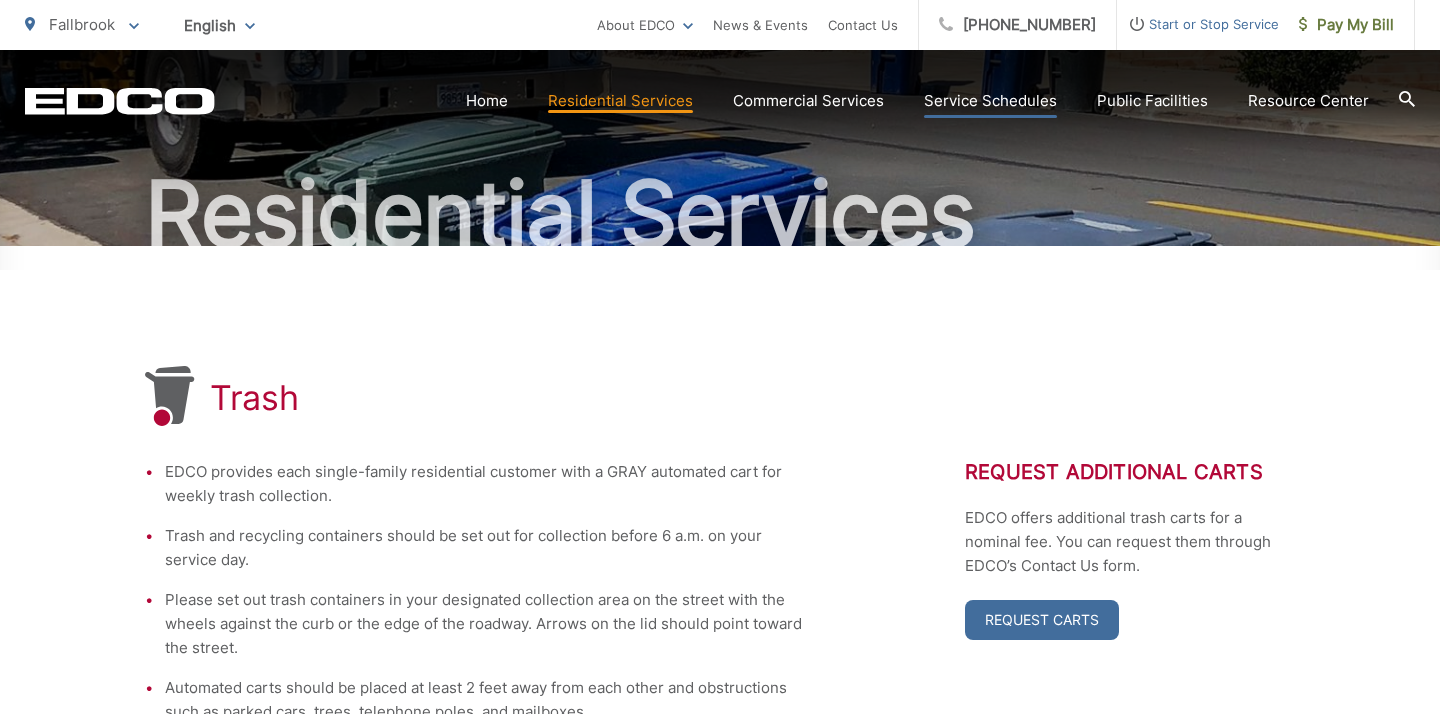 click on "Service Schedules" at bounding box center [990, 101] 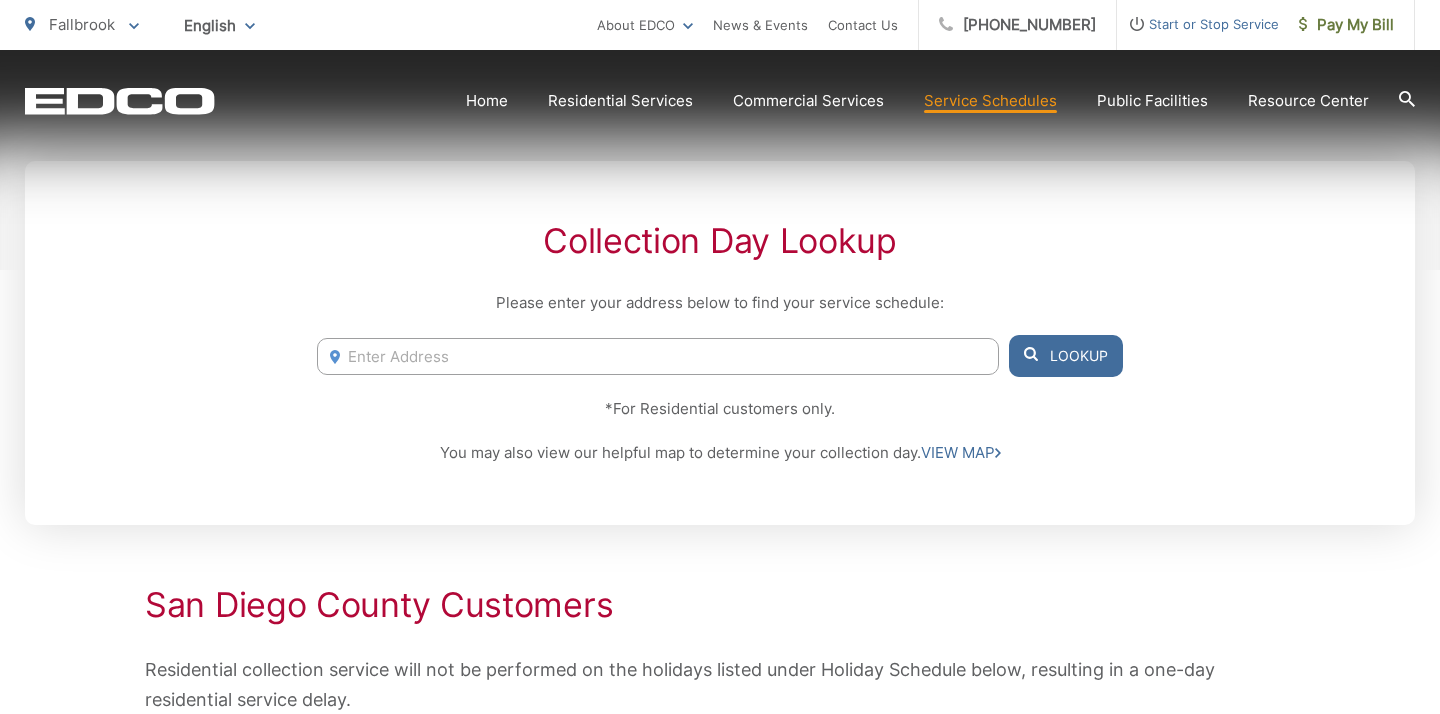 scroll, scrollTop: 388, scrollLeft: 0, axis: vertical 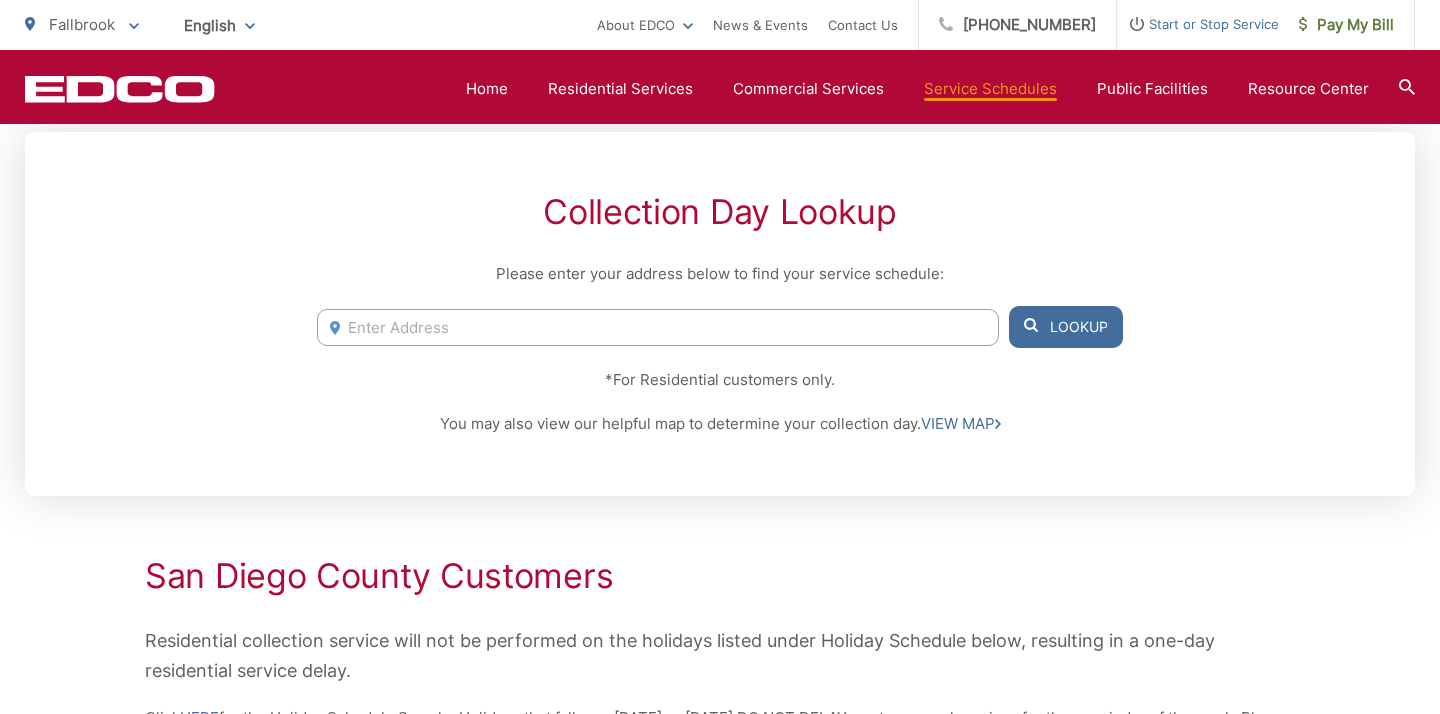 click at bounding box center [658, 327] 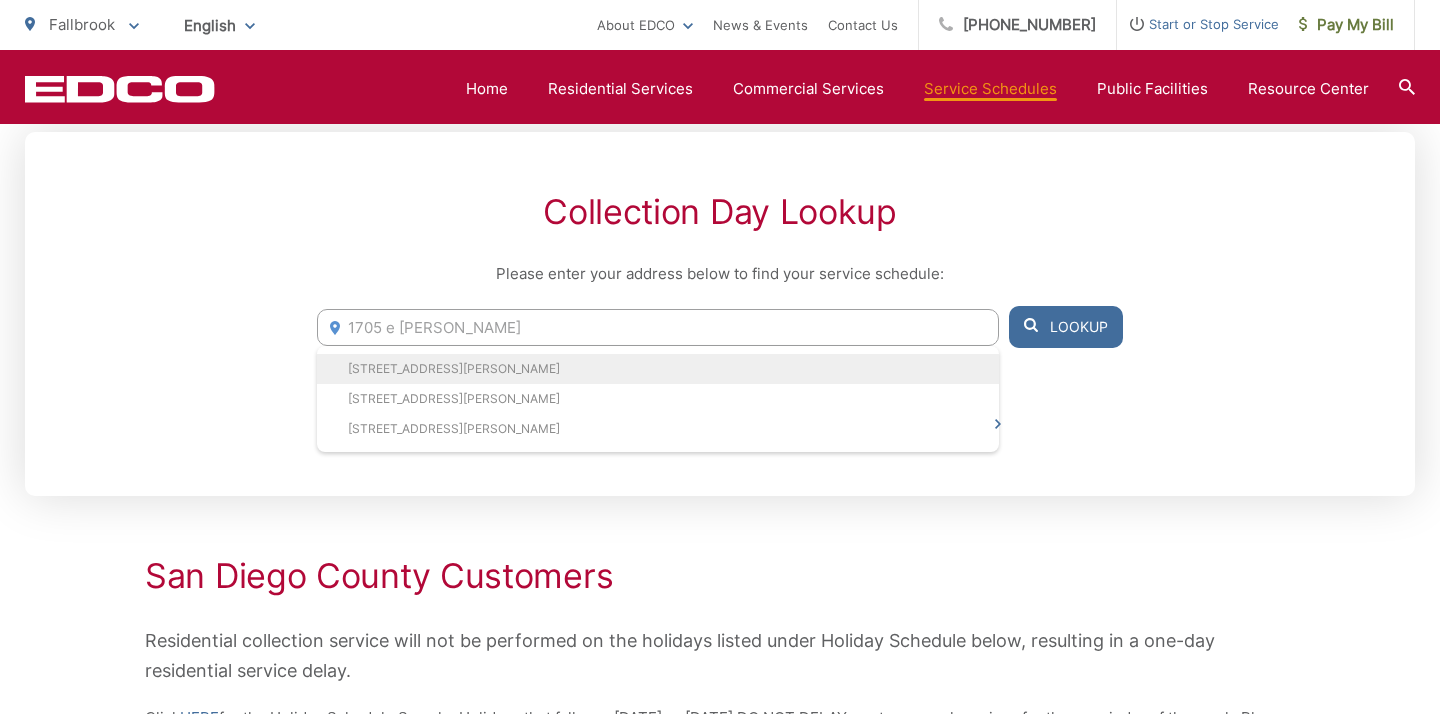 click on "1705 E Alvarado St, Fallbrook, CA, 92028" at bounding box center [658, 369] 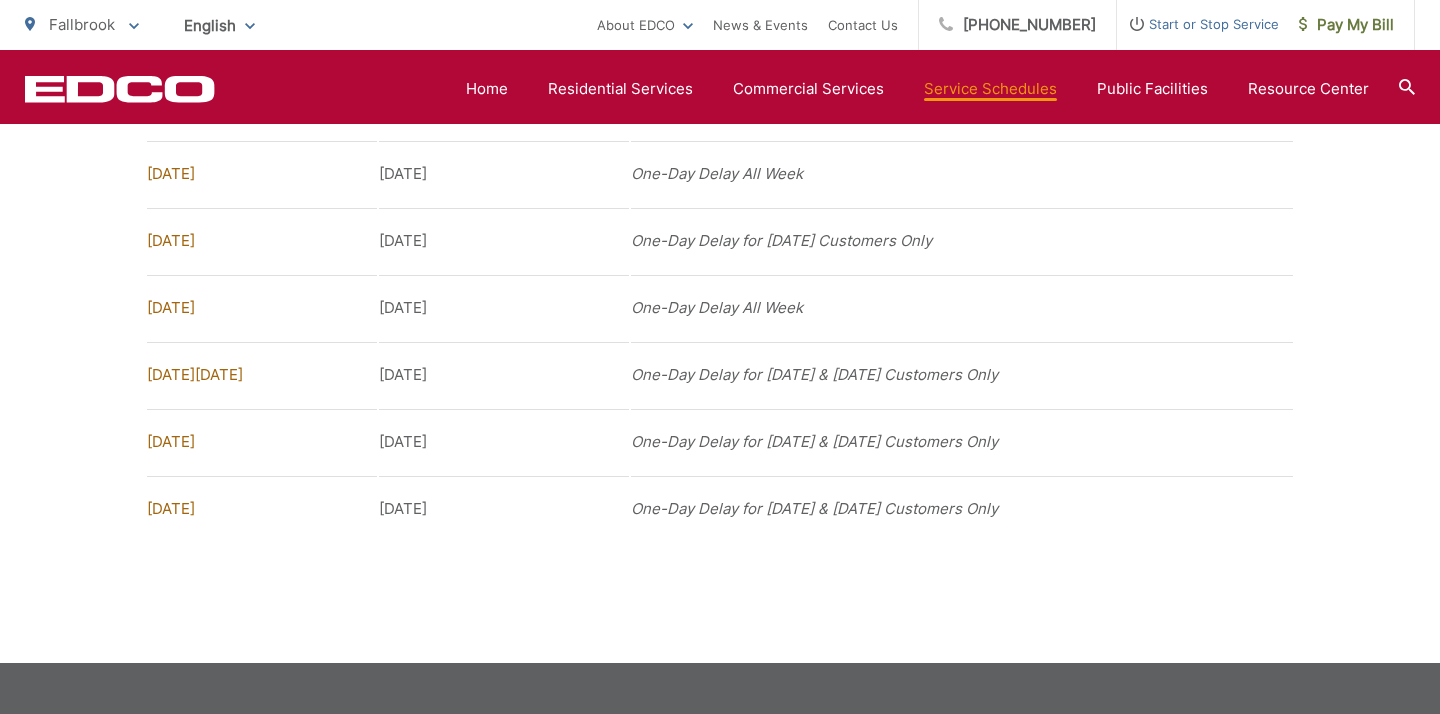 scroll, scrollTop: 1837, scrollLeft: 0, axis: vertical 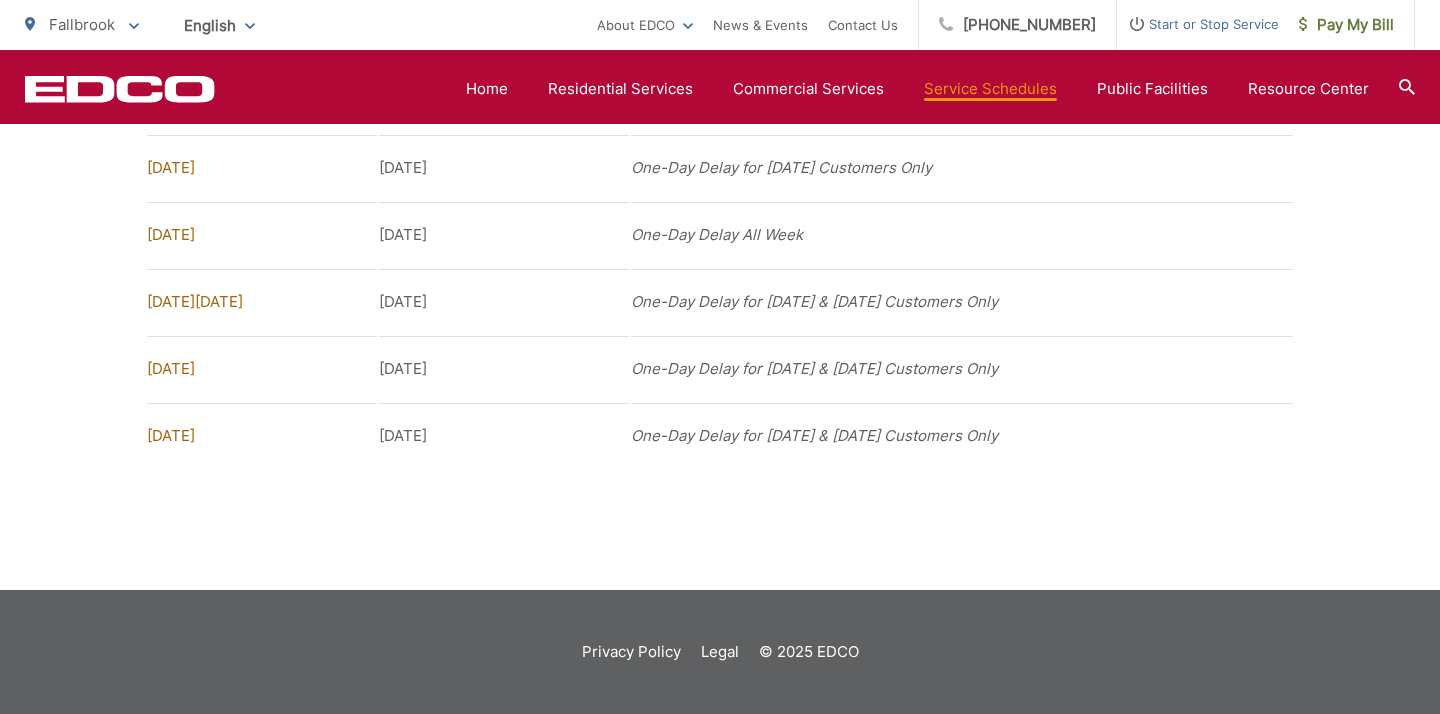 click on "Start or Stop Service" at bounding box center (1198, 24) 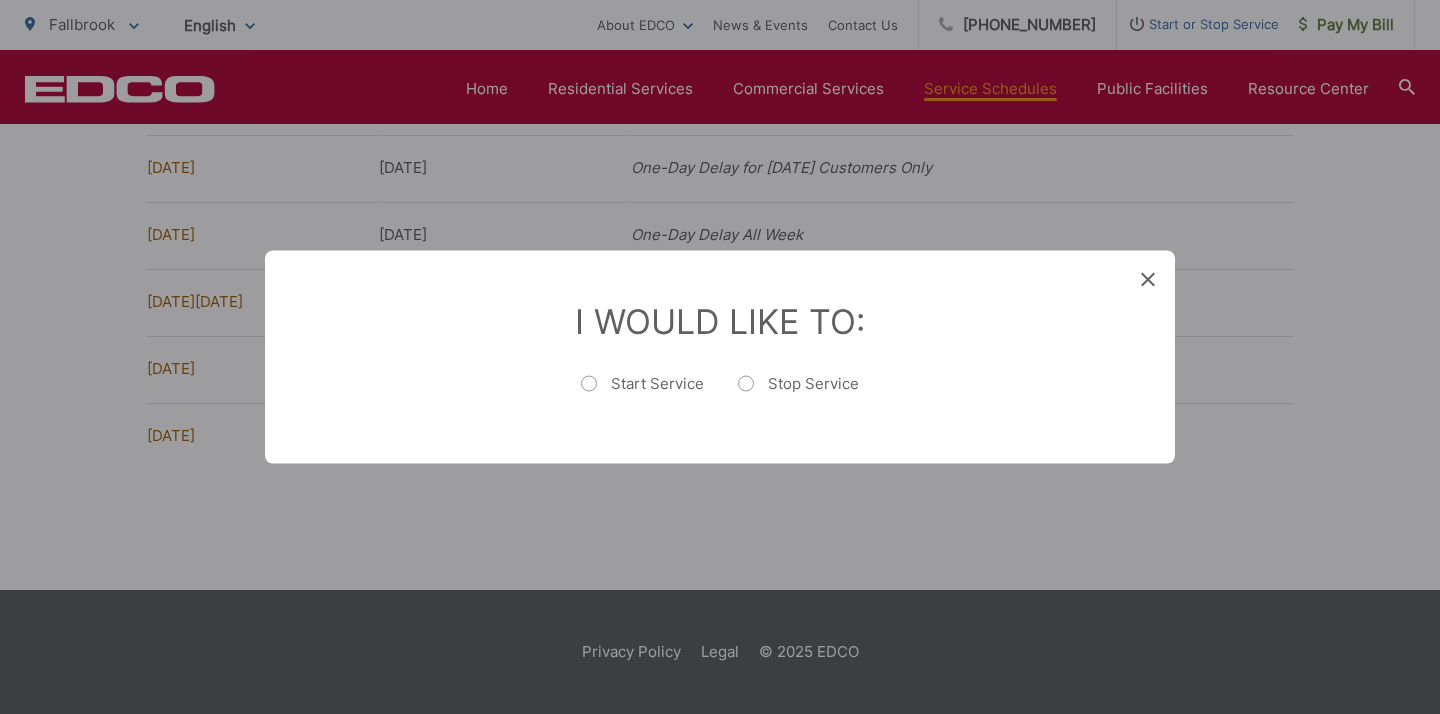 click on "Start Service" at bounding box center (642, 394) 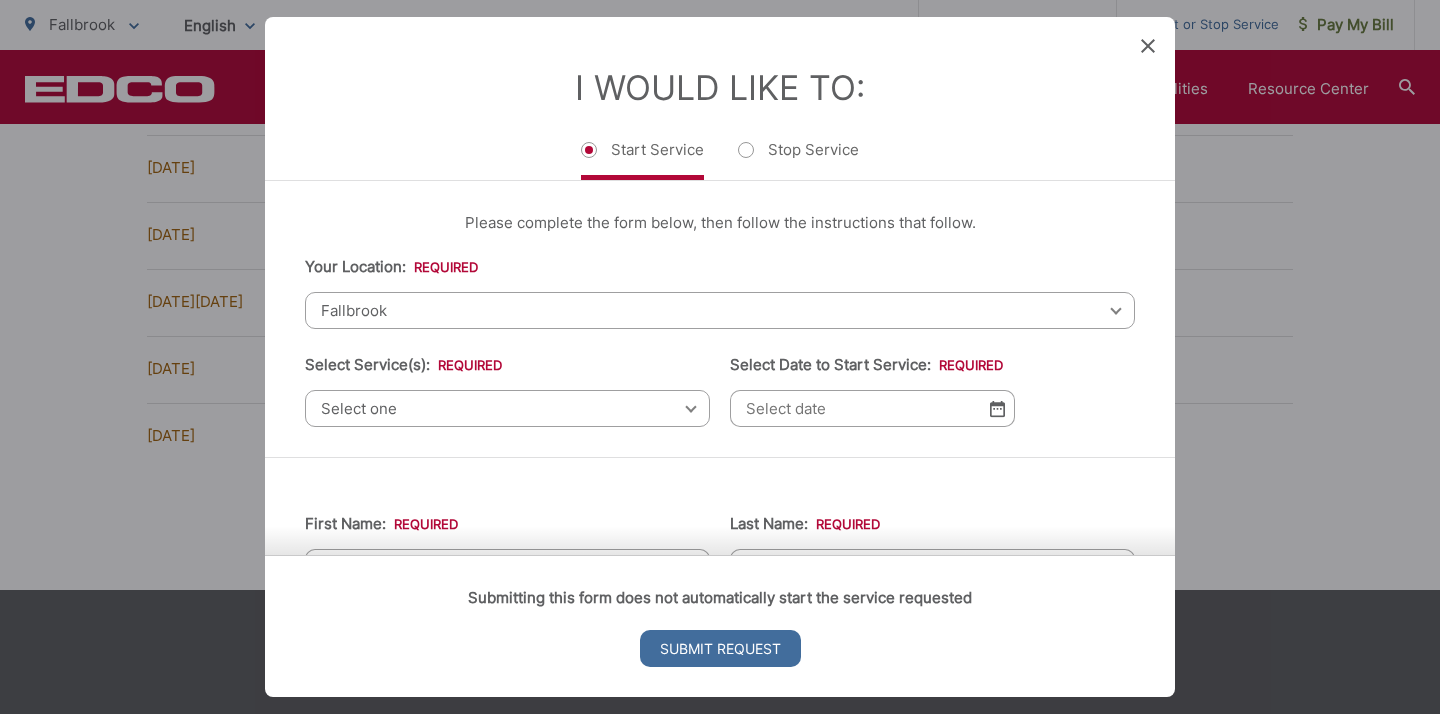 click on "Select one" at bounding box center [507, 408] 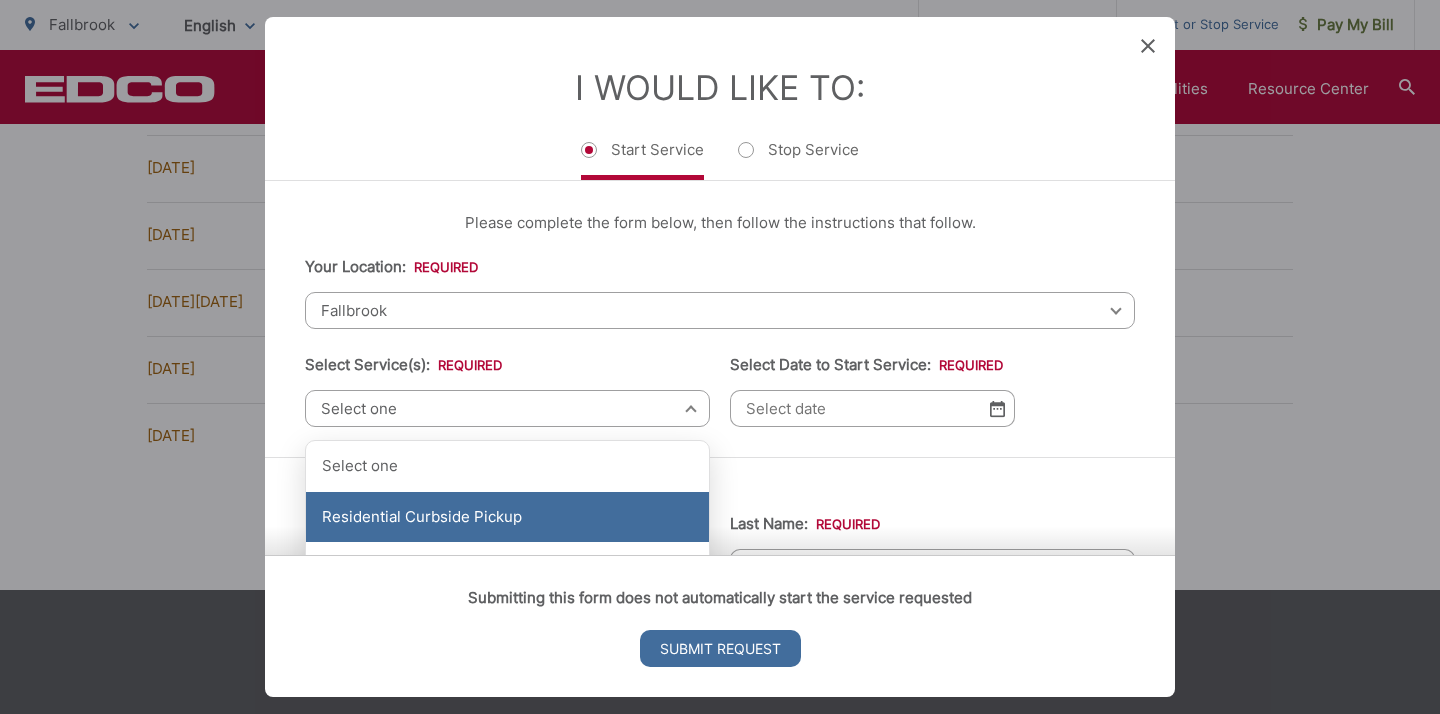 click on "Residential Curbside Pickup" at bounding box center [507, 517] 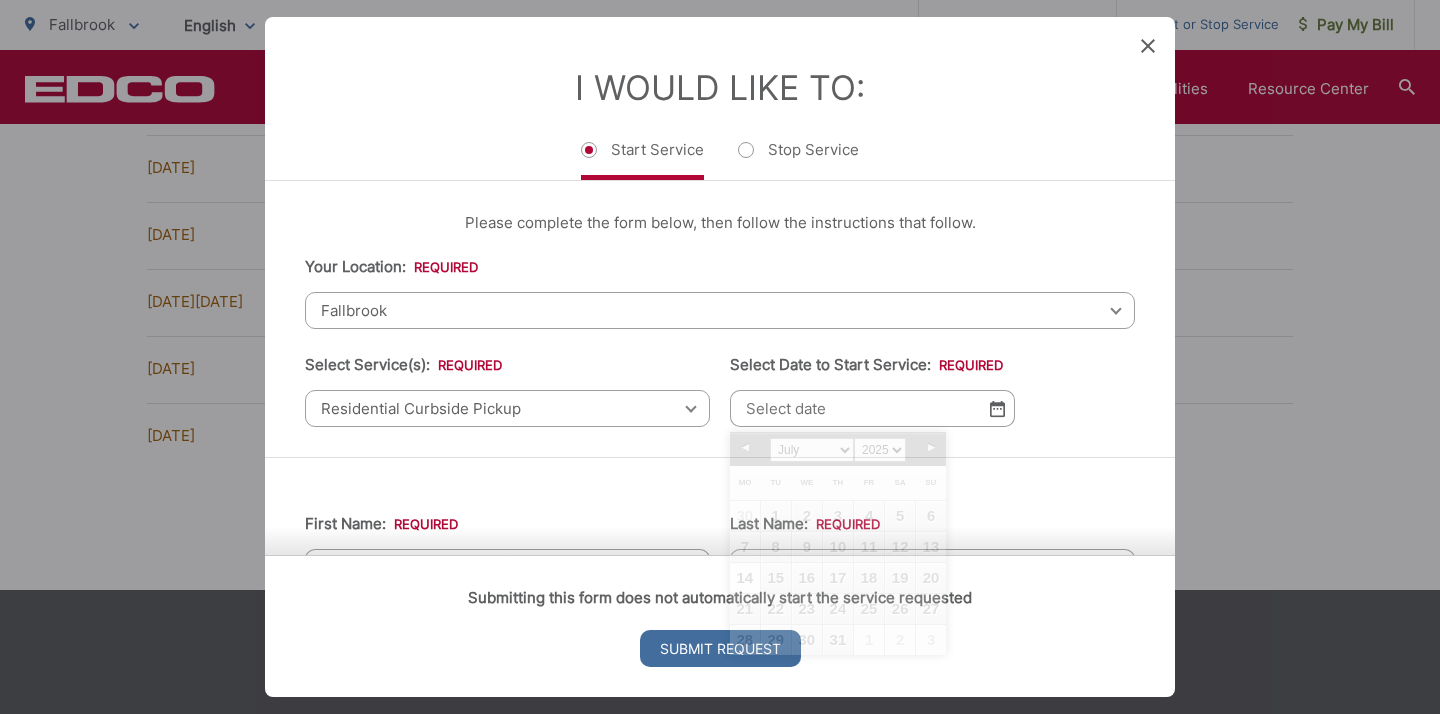 click on "Select Date to Start Service: *" at bounding box center [872, 408] 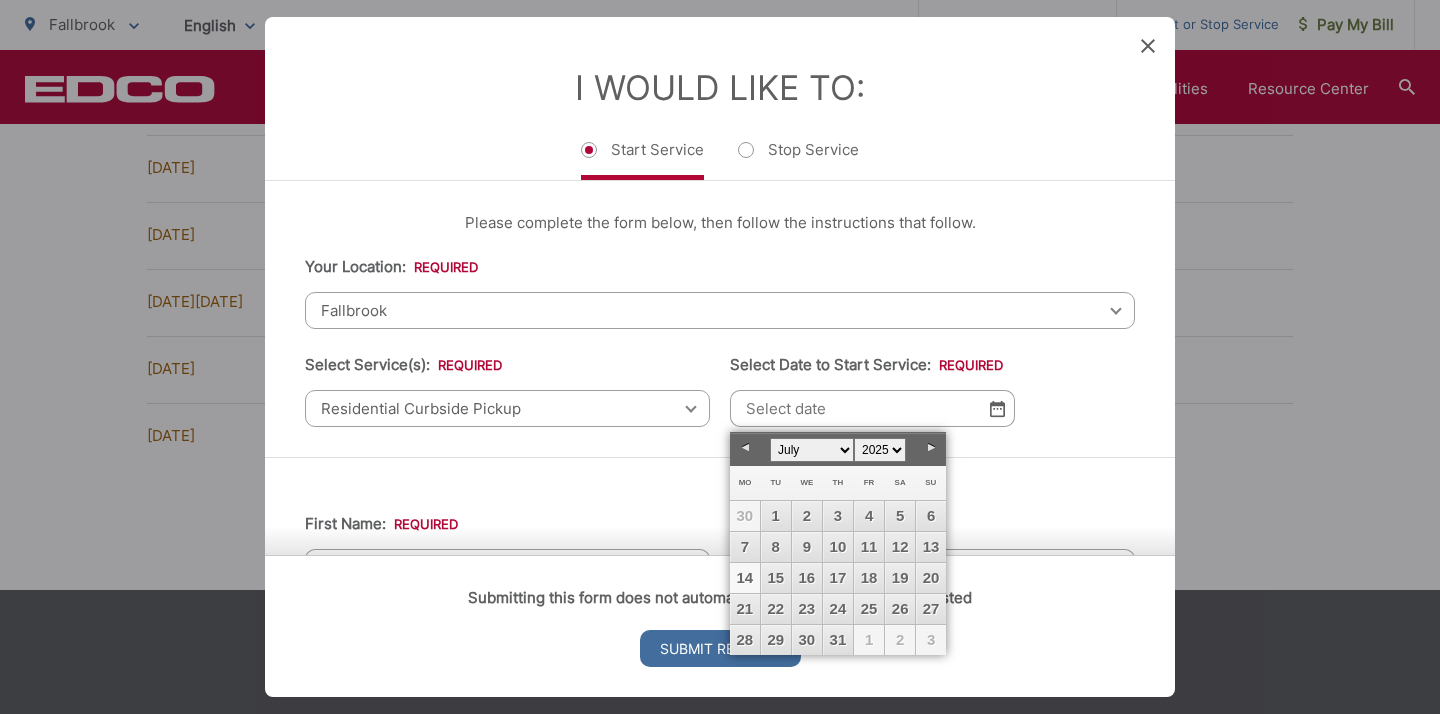 click on "14" at bounding box center [745, 578] 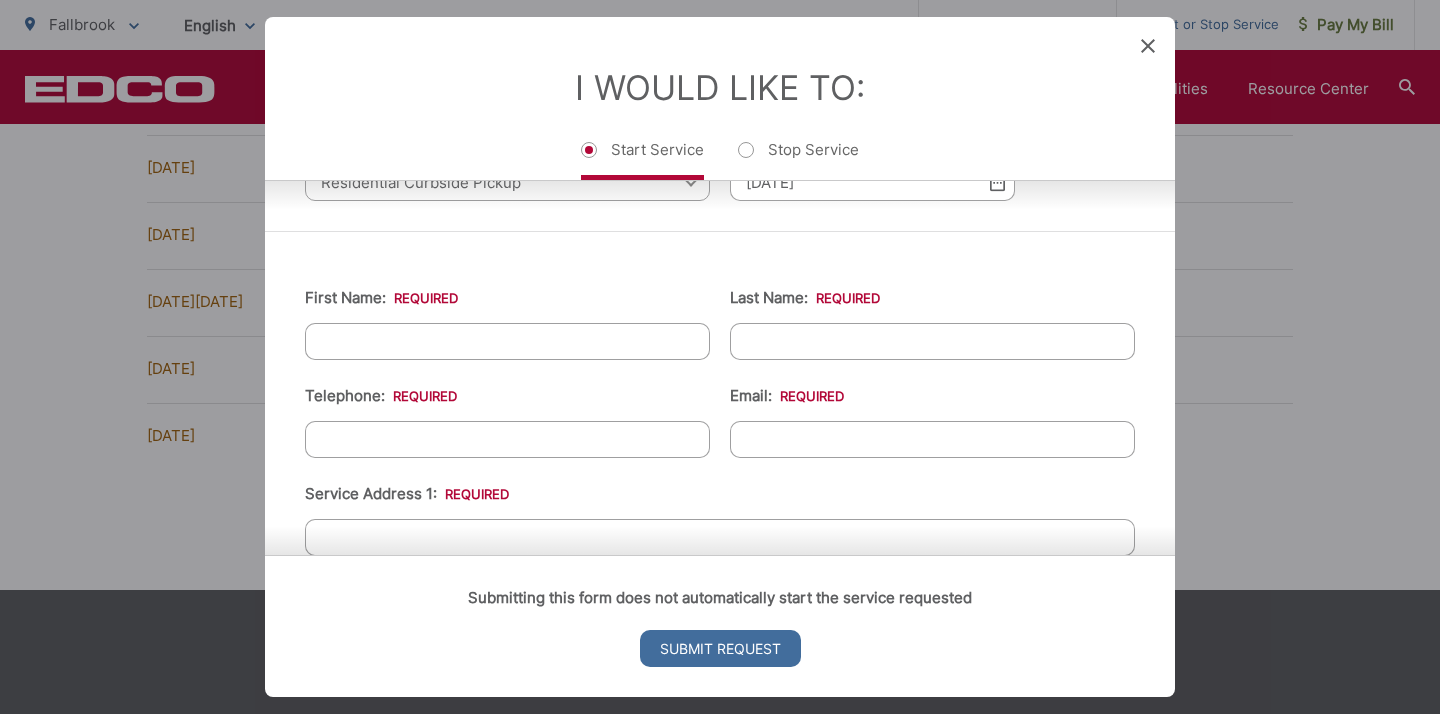 scroll, scrollTop: 236, scrollLeft: 0, axis: vertical 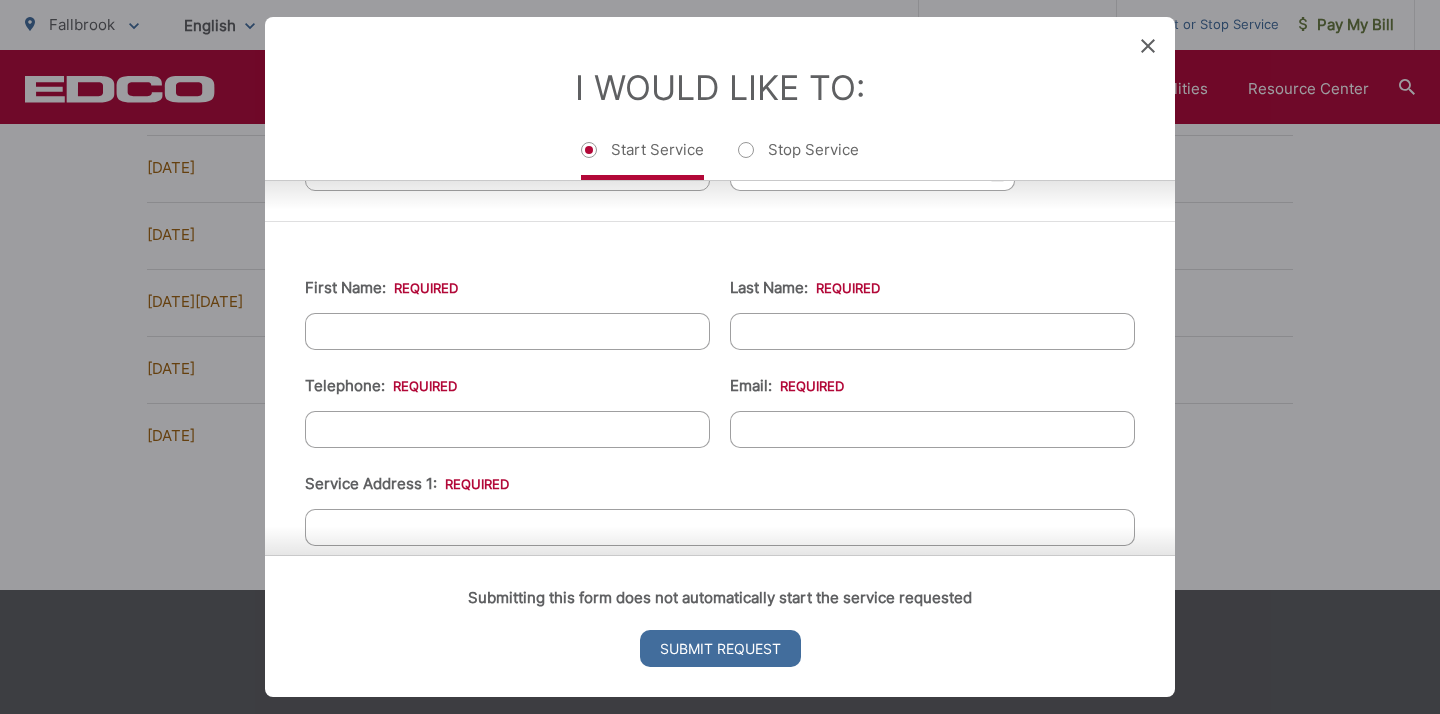 click on "First Name: *" at bounding box center (507, 331) 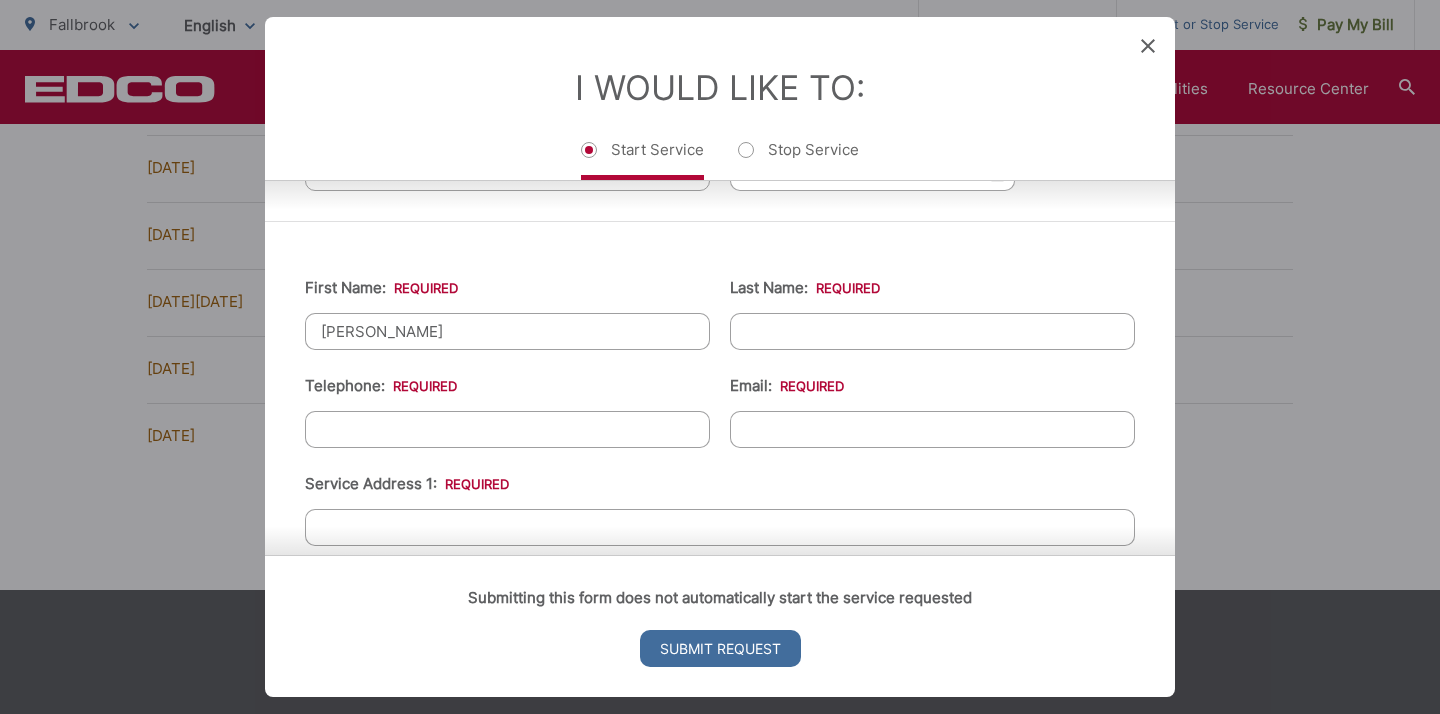 type on "karen" 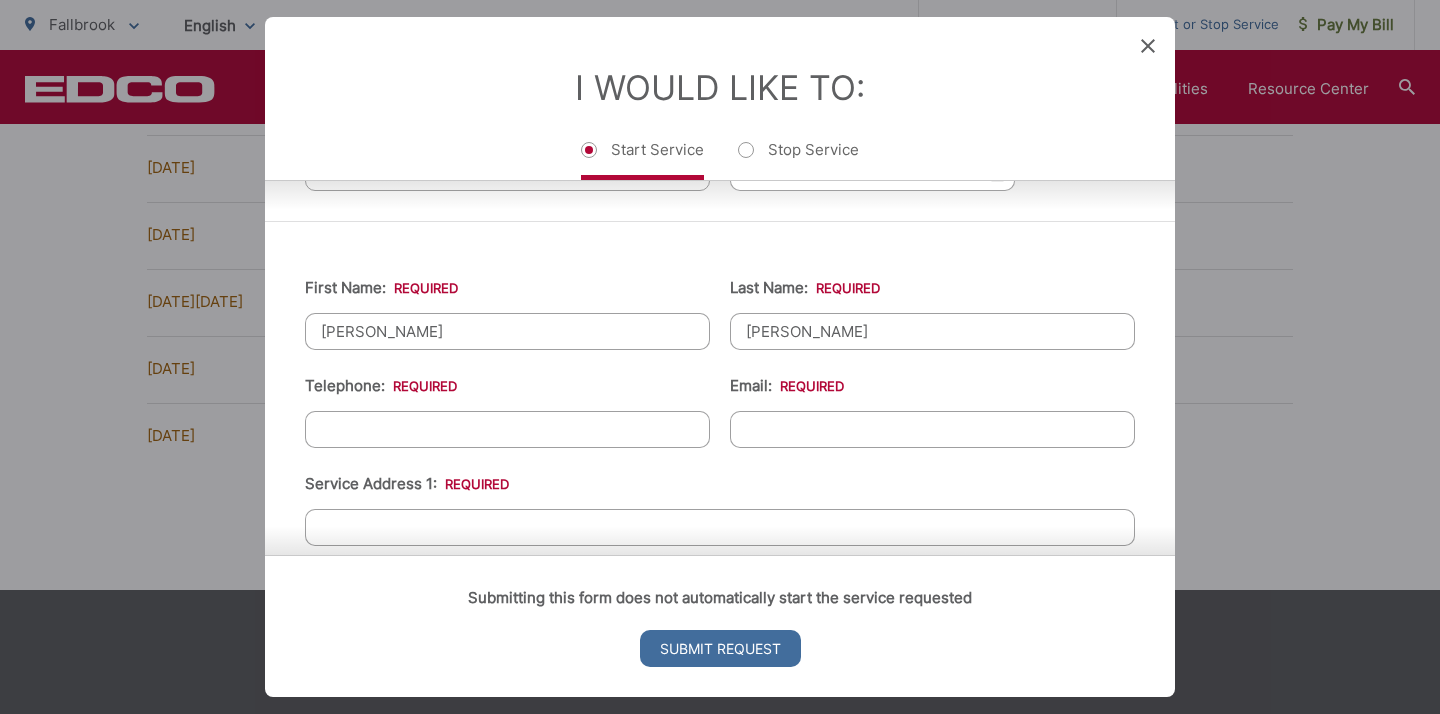 type on "pietsch" 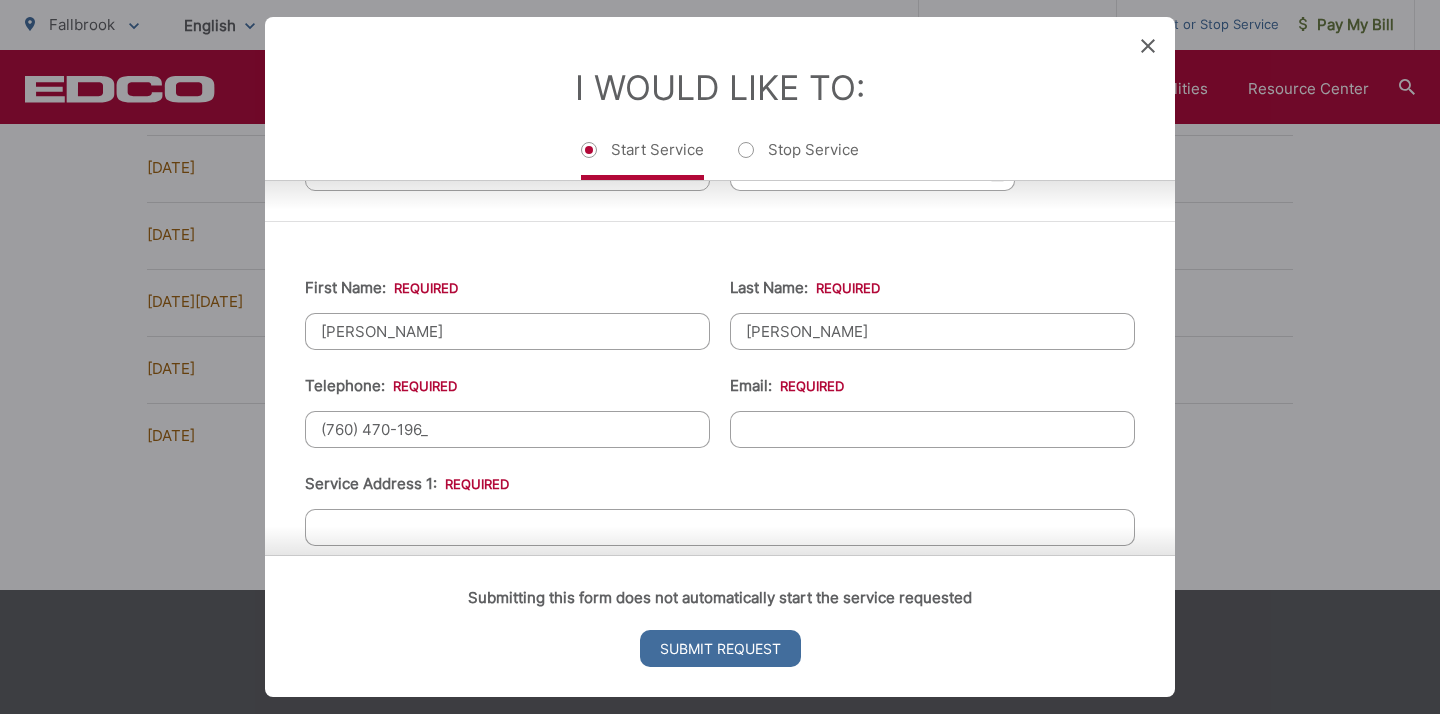 type on "(760) 470-1963" 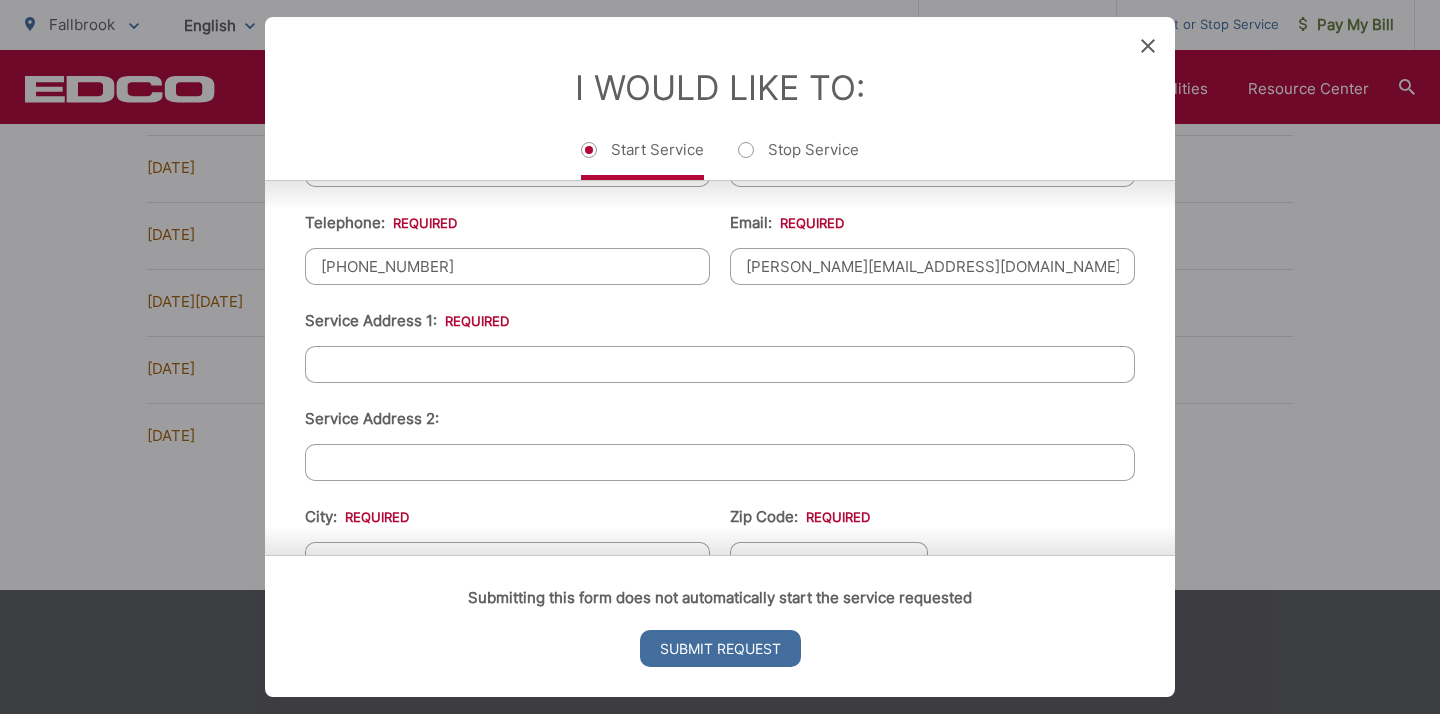 scroll, scrollTop: 400, scrollLeft: 0, axis: vertical 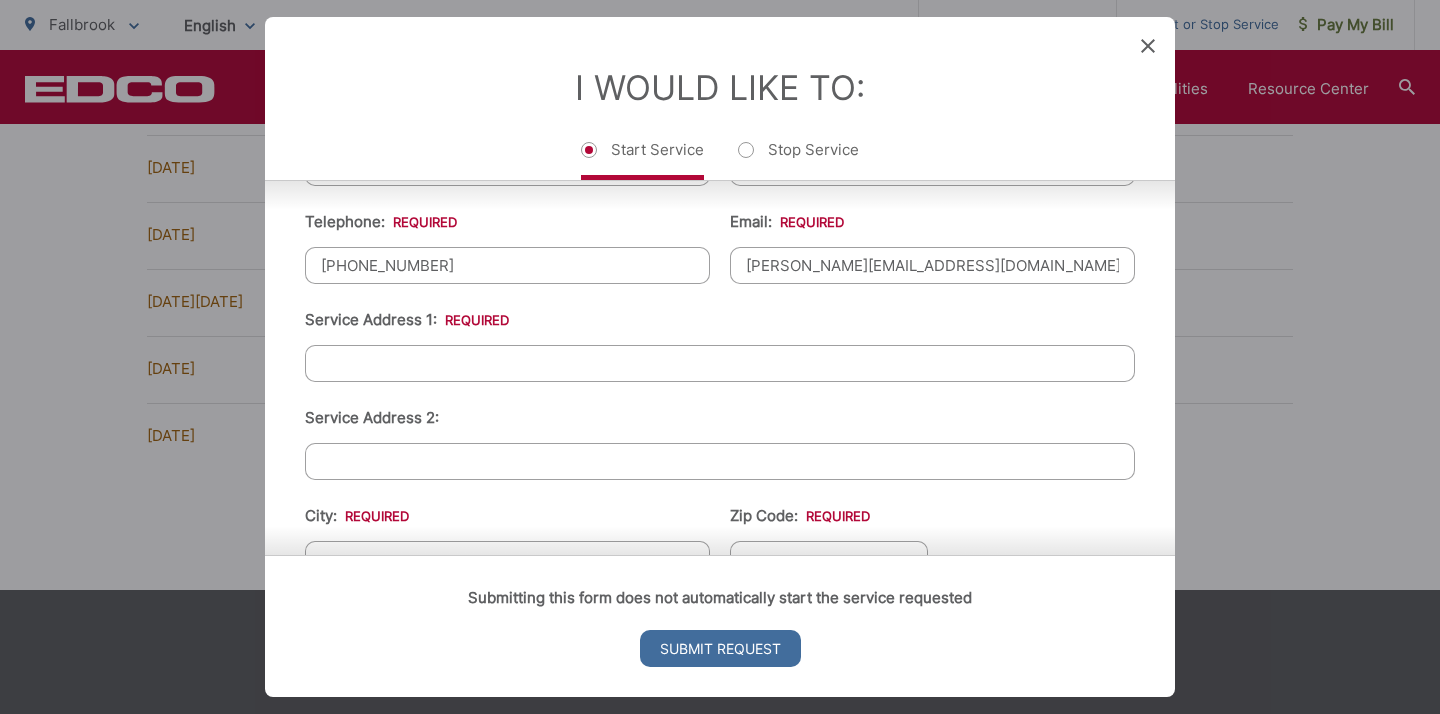 type on "karen.pietsch43@gmail.com" 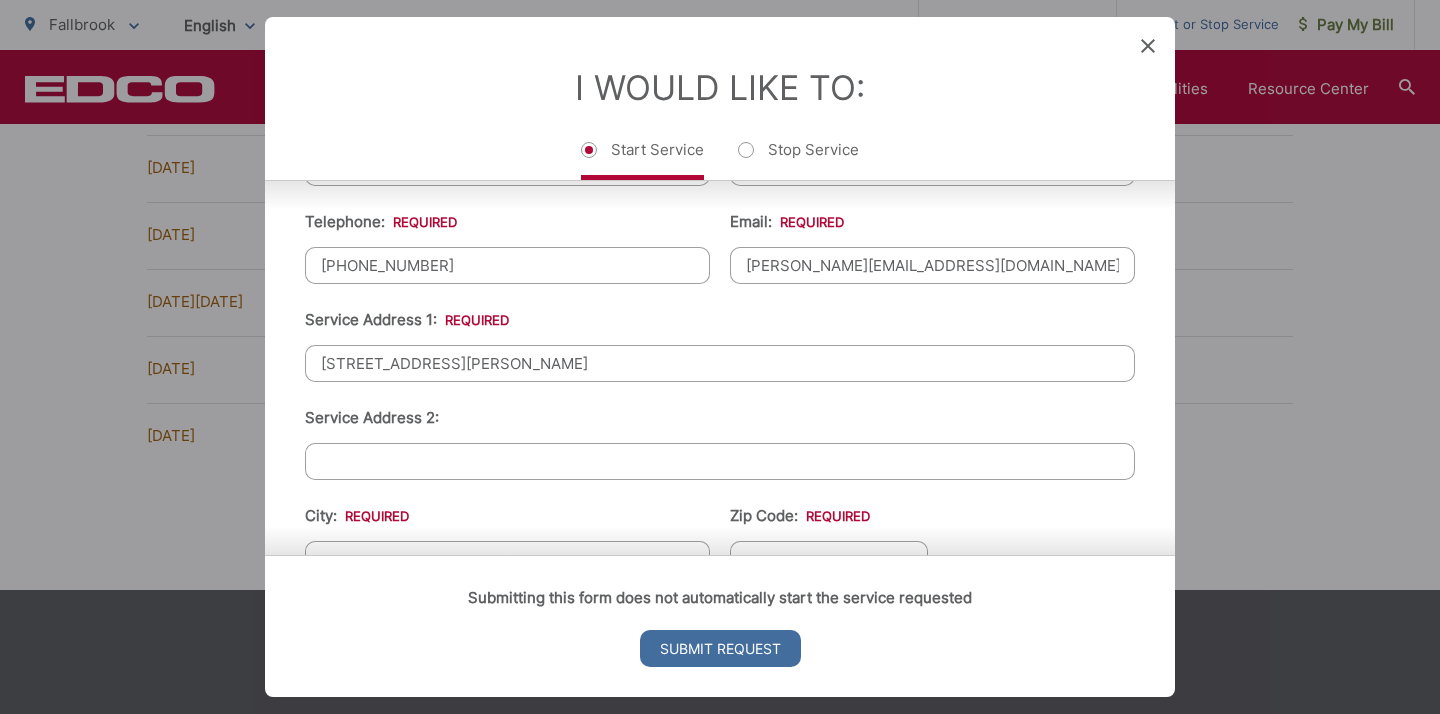 type on "1705 E. Alvarado Street" 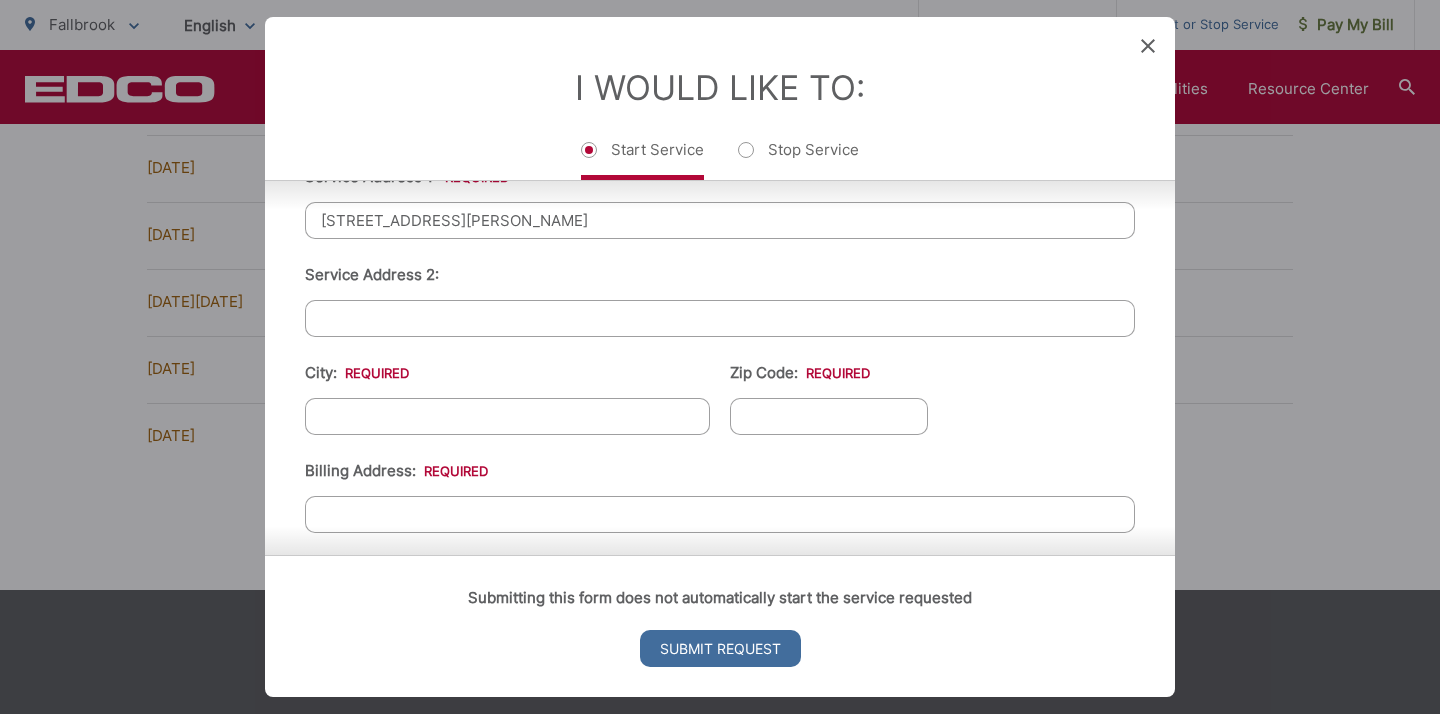 scroll, scrollTop: 547, scrollLeft: 0, axis: vertical 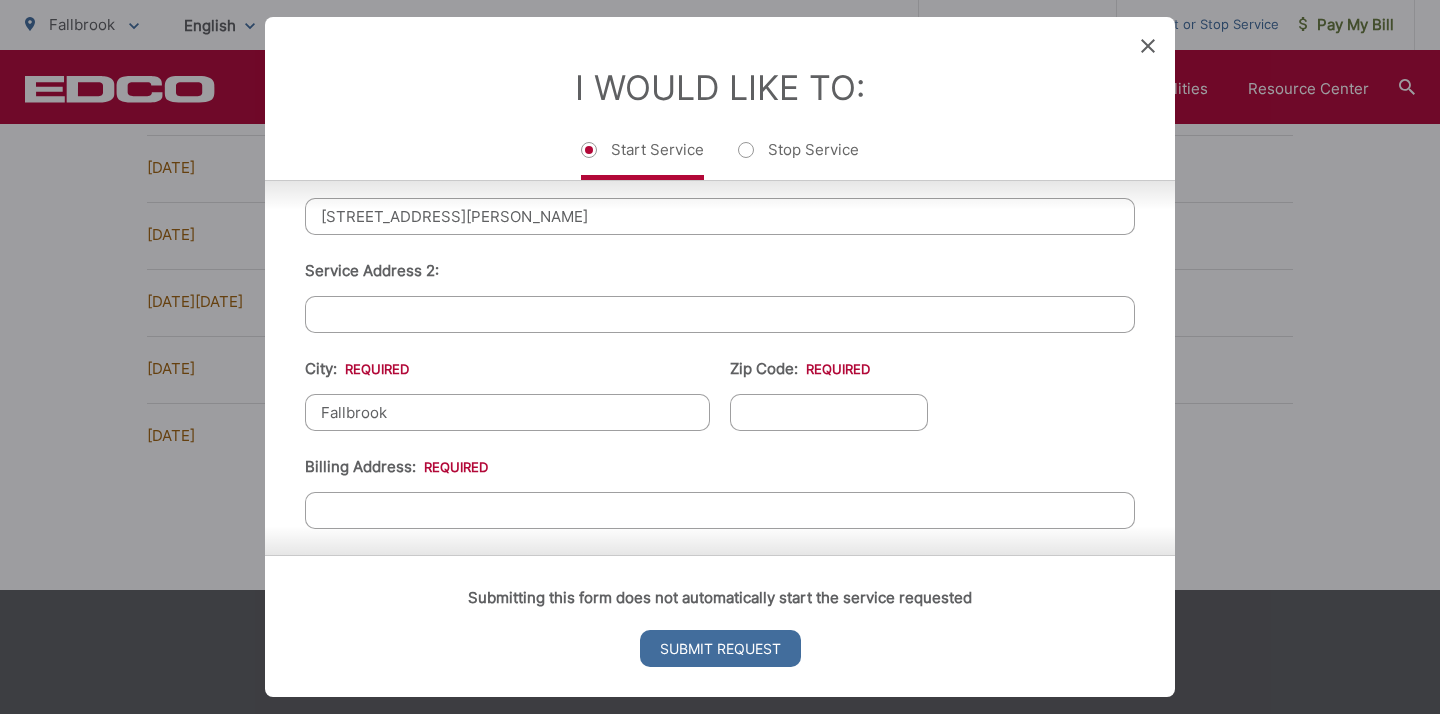 type on "Fallbrook" 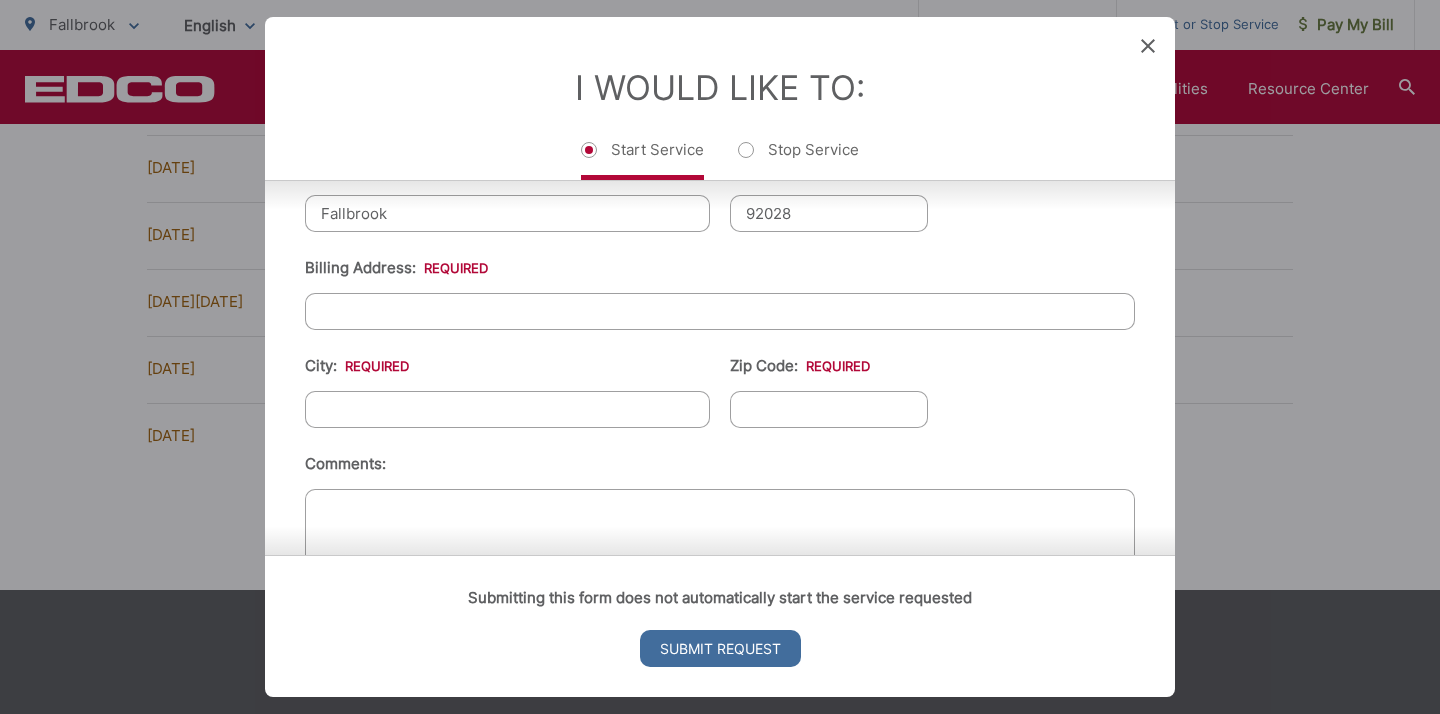 scroll, scrollTop: 751, scrollLeft: 0, axis: vertical 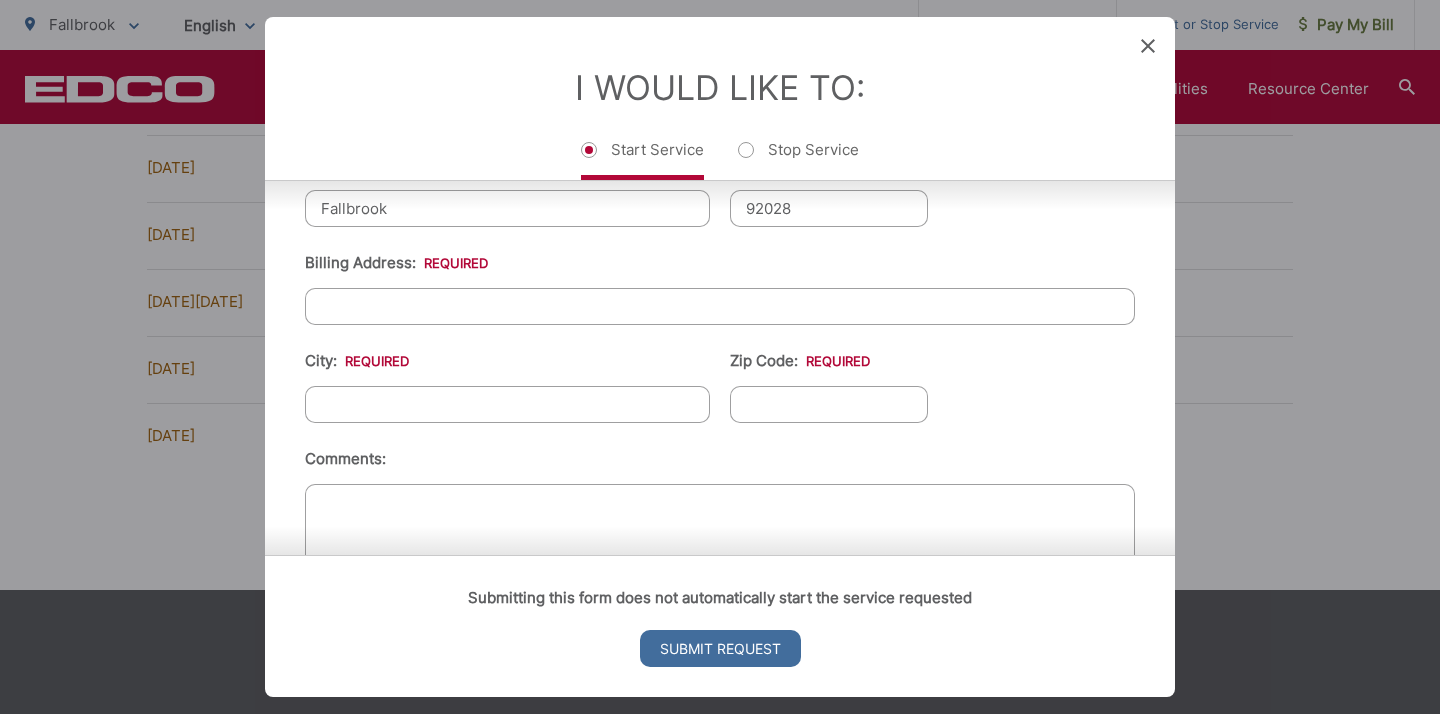 type on "92028" 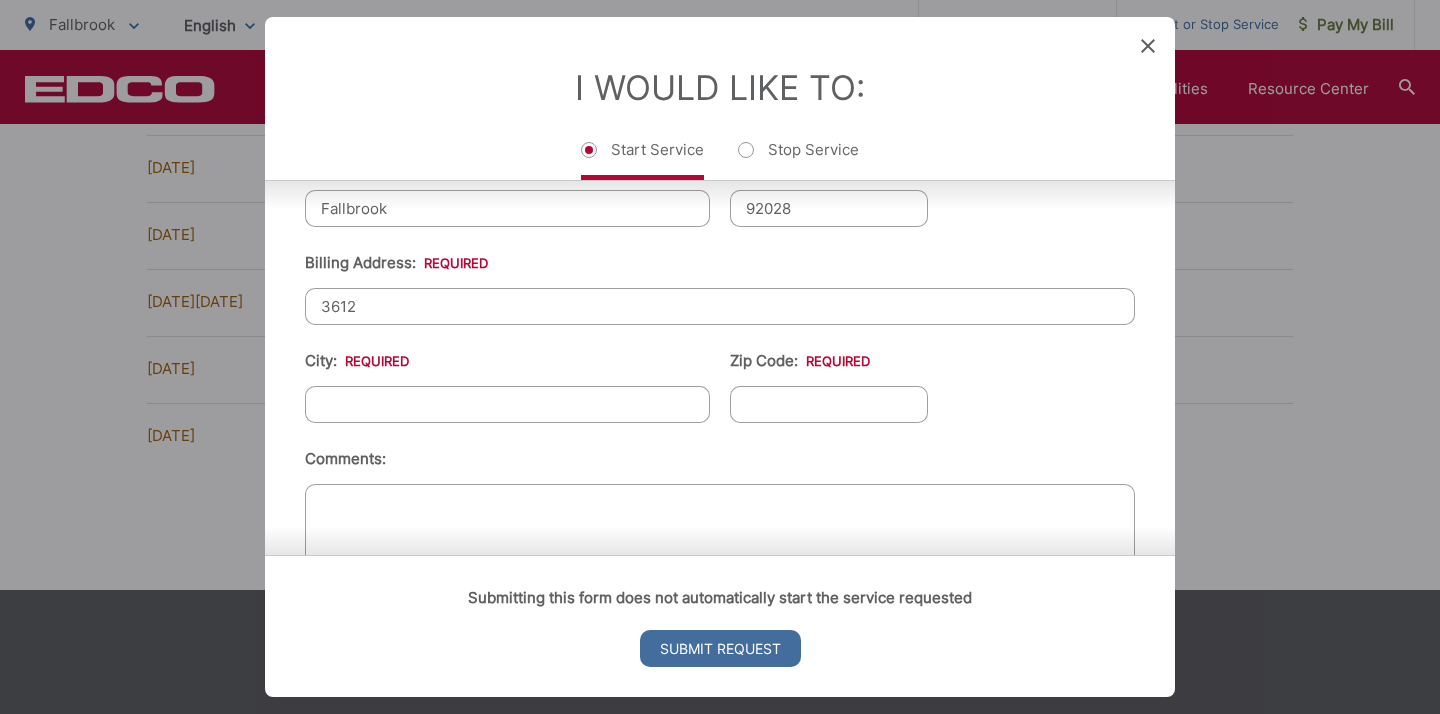 type on "3612 Surfline Way" 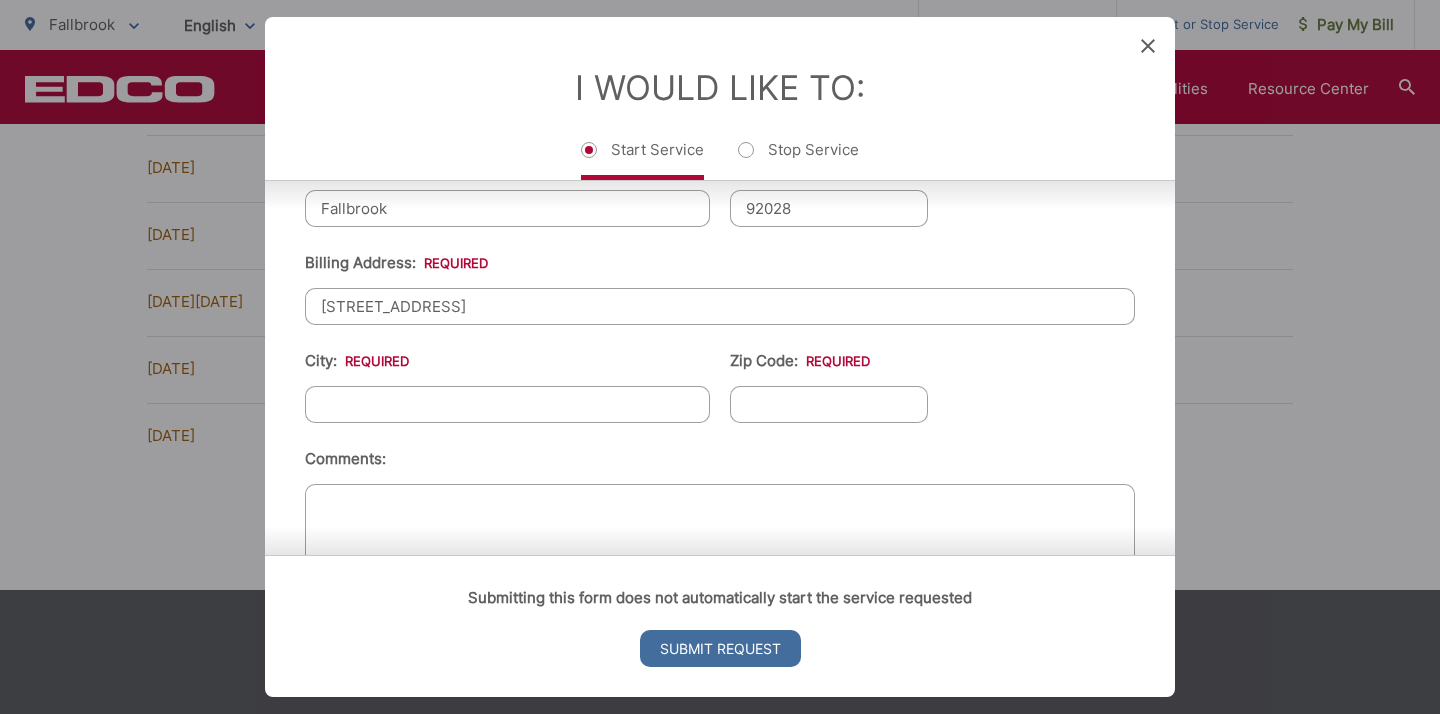 click on "City: *" at bounding box center (507, 404) 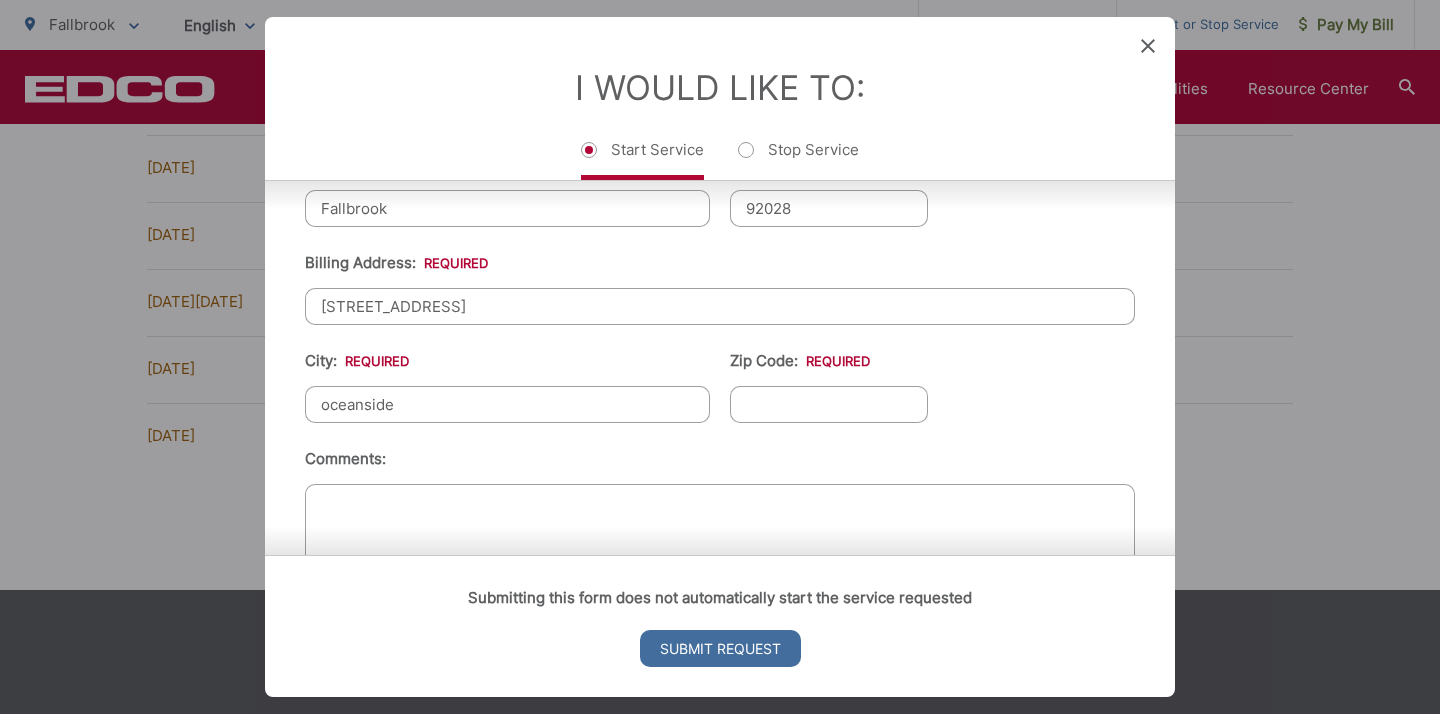 type on "oceanside" 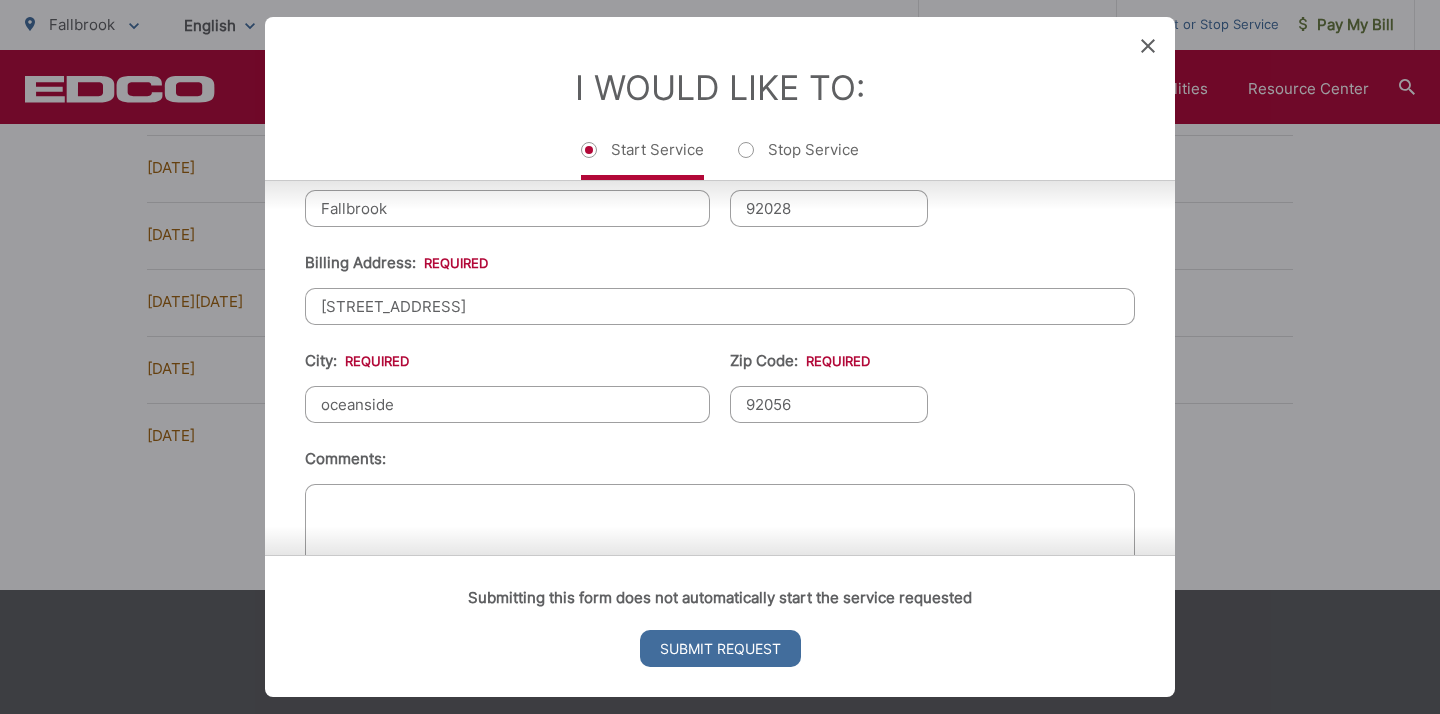 type on "92056" 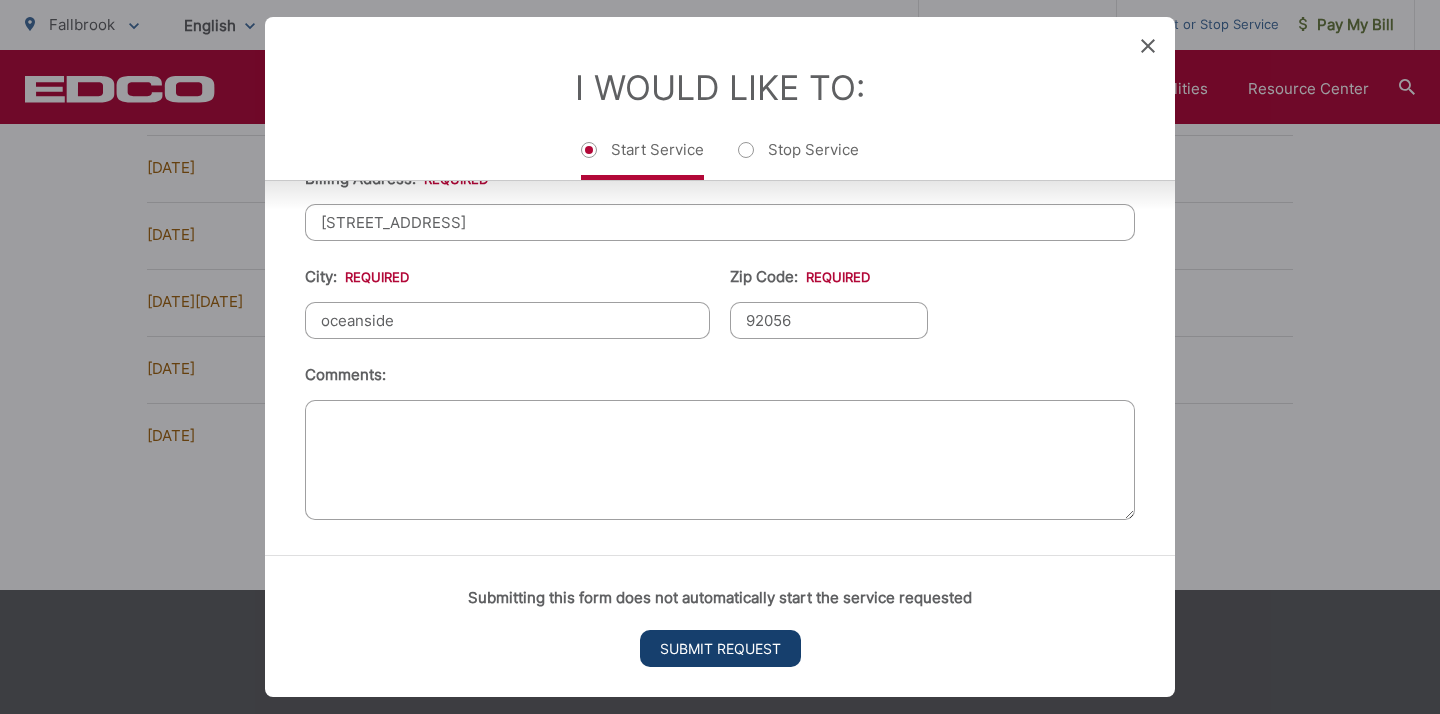 click on "Submit Request" at bounding box center (720, 648) 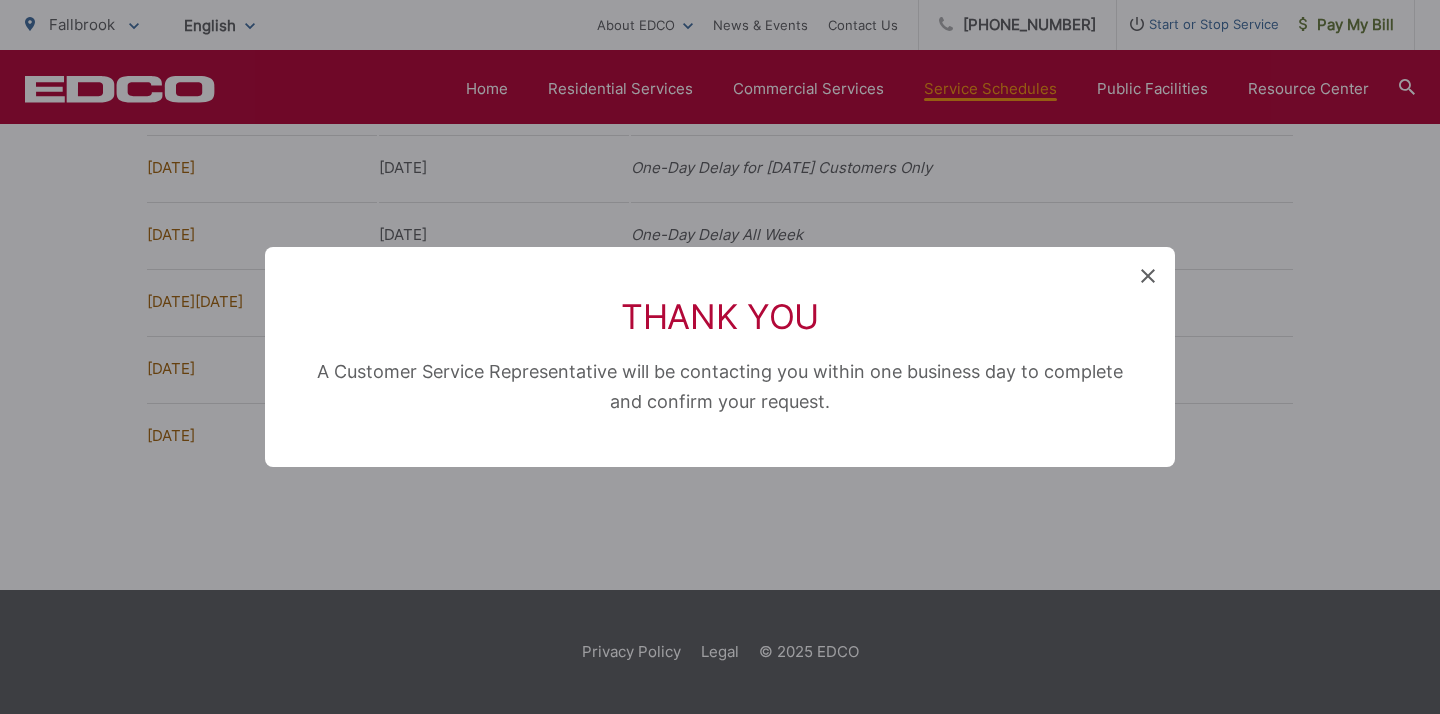 click 